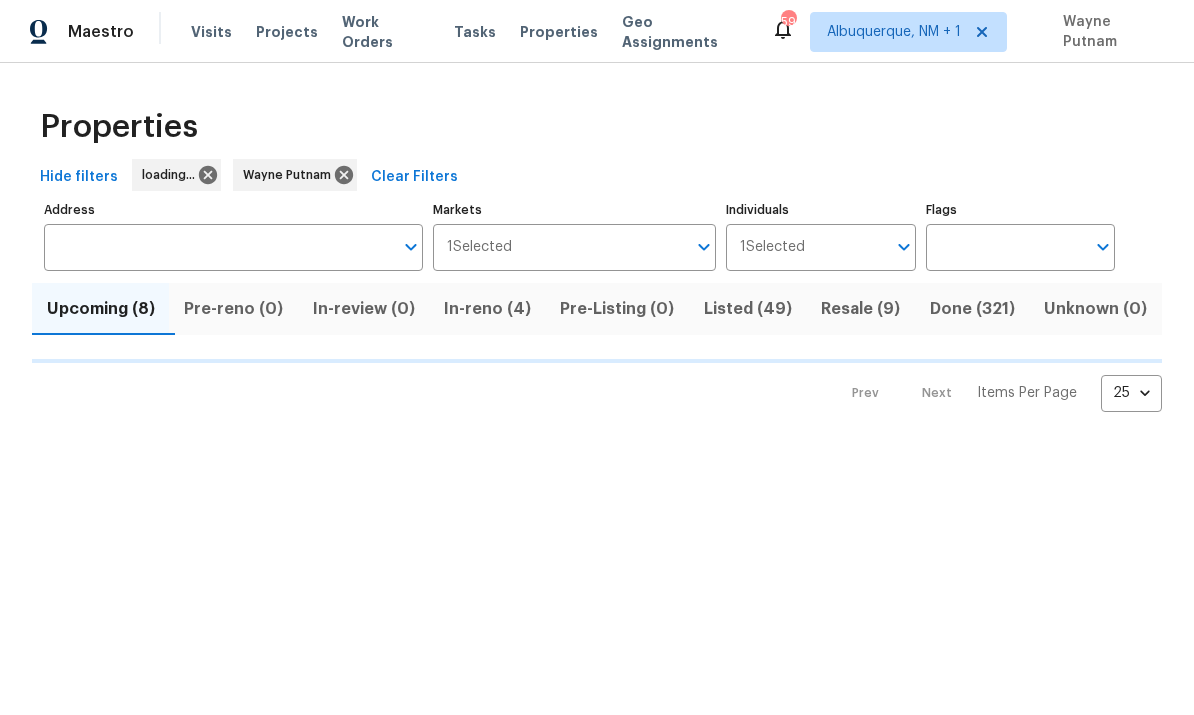 scroll, scrollTop: 0, scrollLeft: 0, axis: both 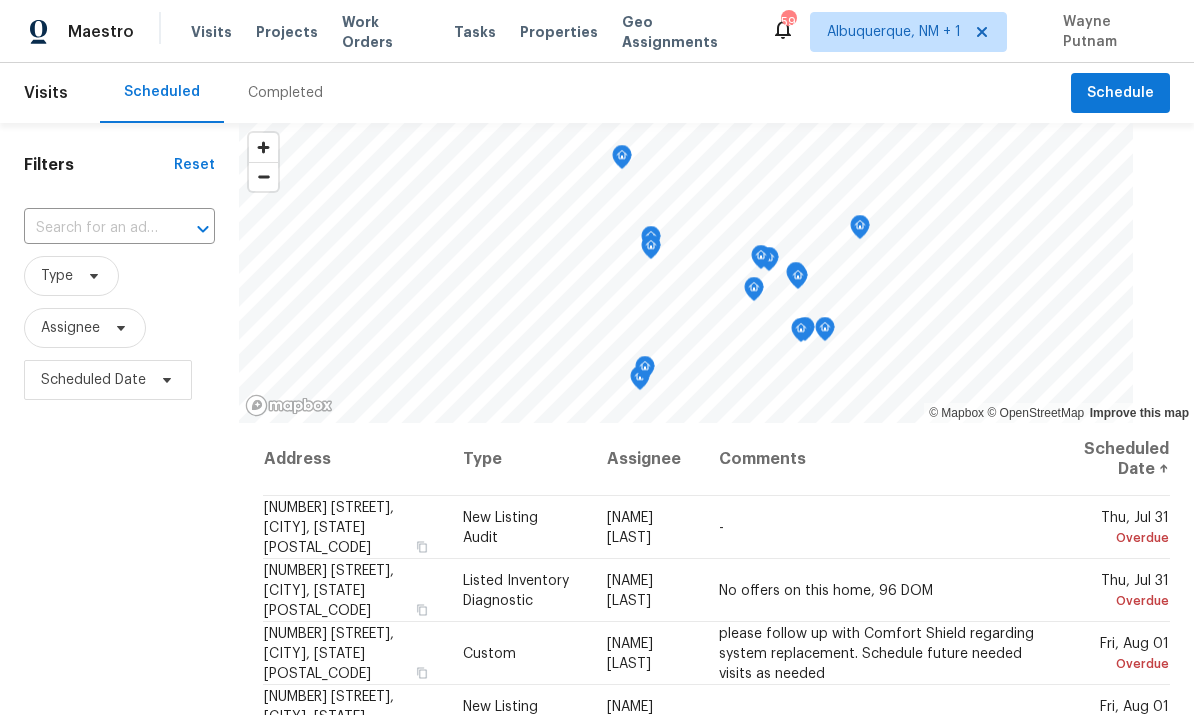 click at bounding box center (91, 228) 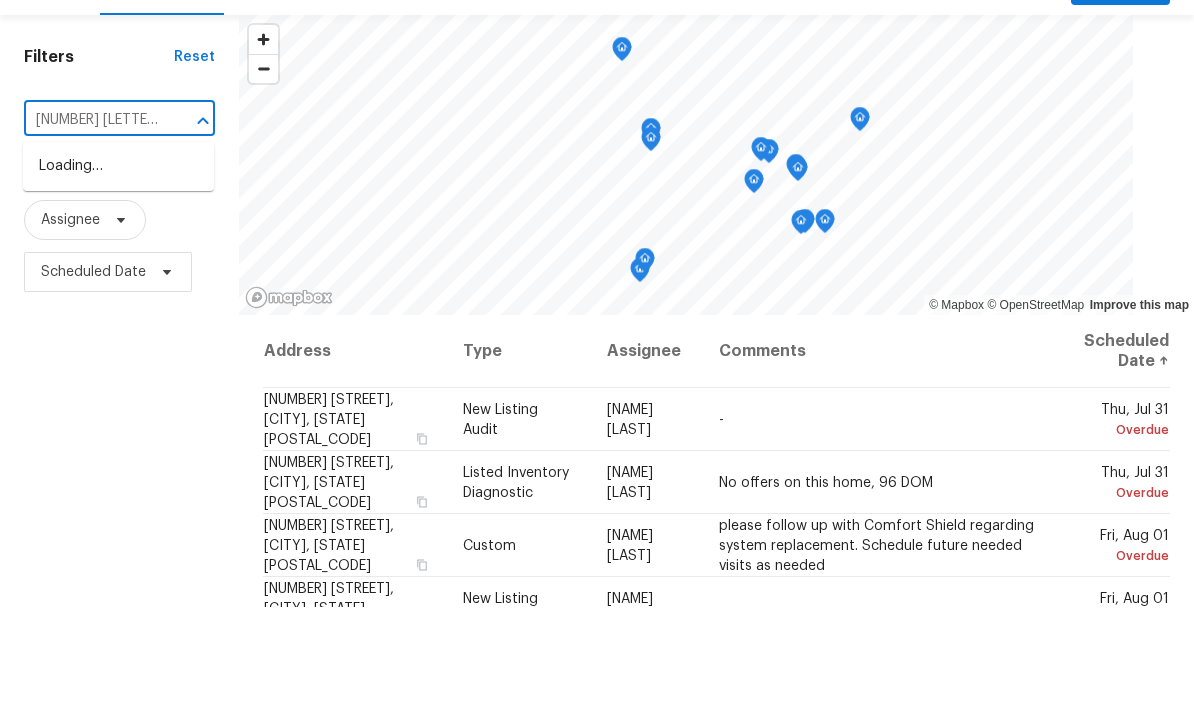 type on "[NUMBER] [LETTER] [STREET]" 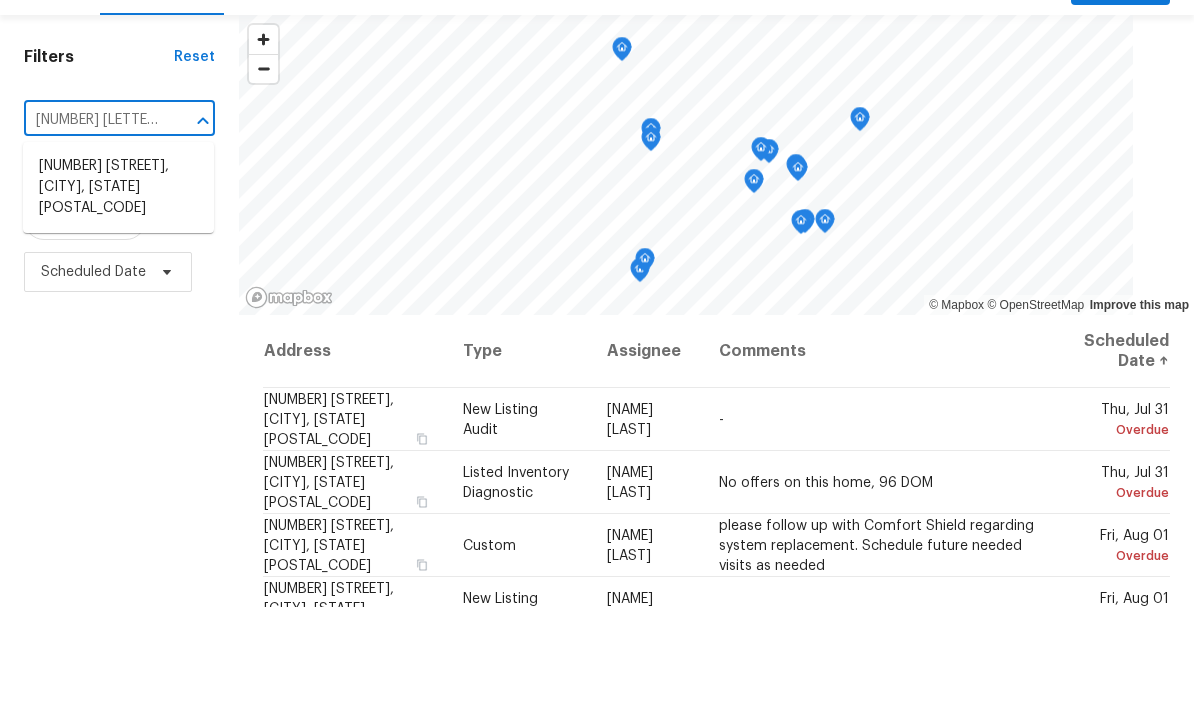click on "[NUMBER] [STREET], [CITY], [STATE] [POSTAL_CODE]" at bounding box center [118, 295] 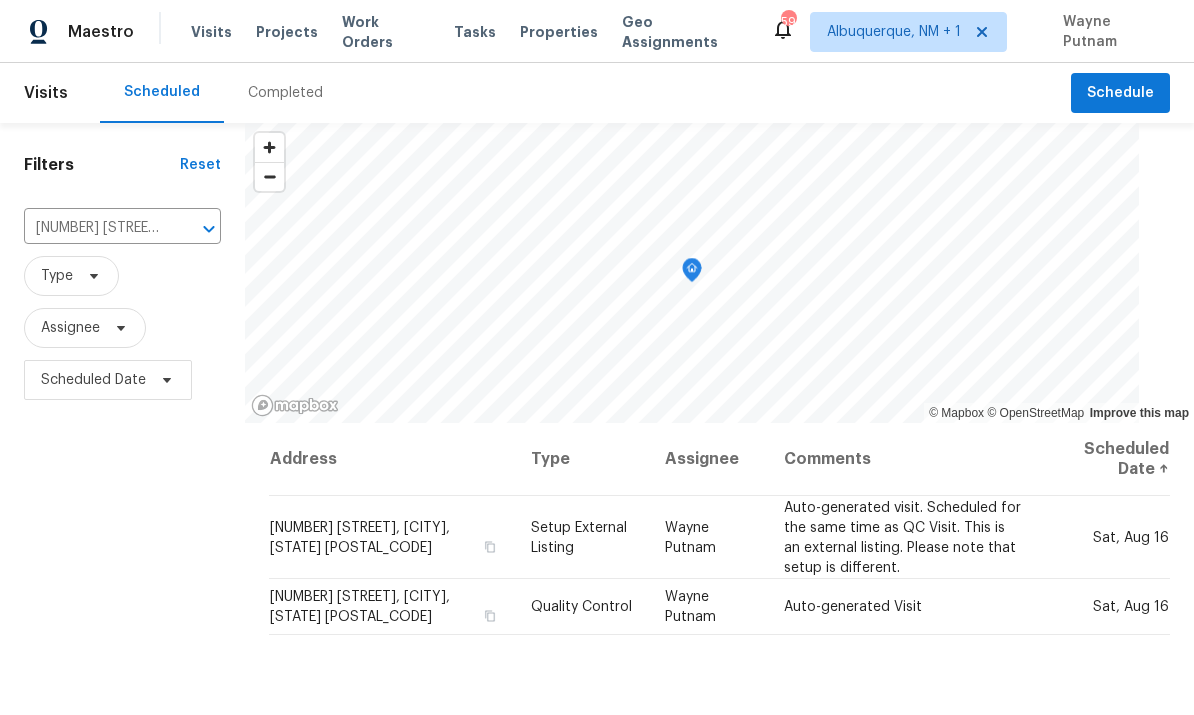 click on "Projects" at bounding box center [287, 32] 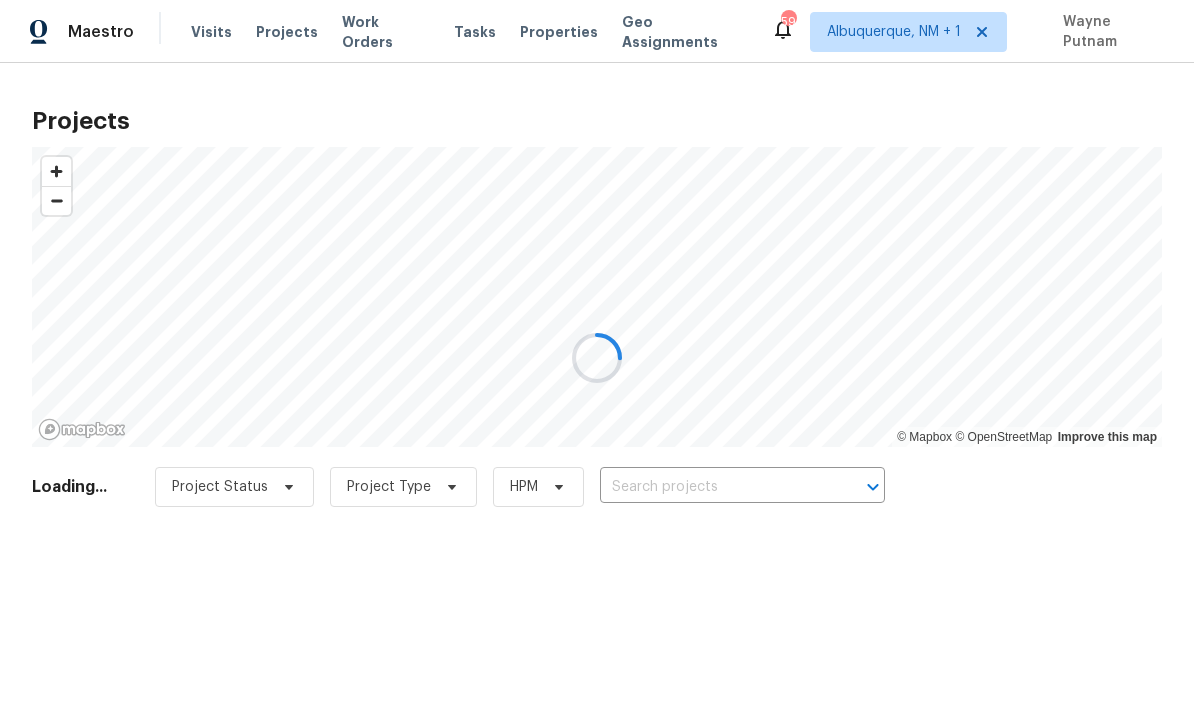 click at bounding box center (597, 357) 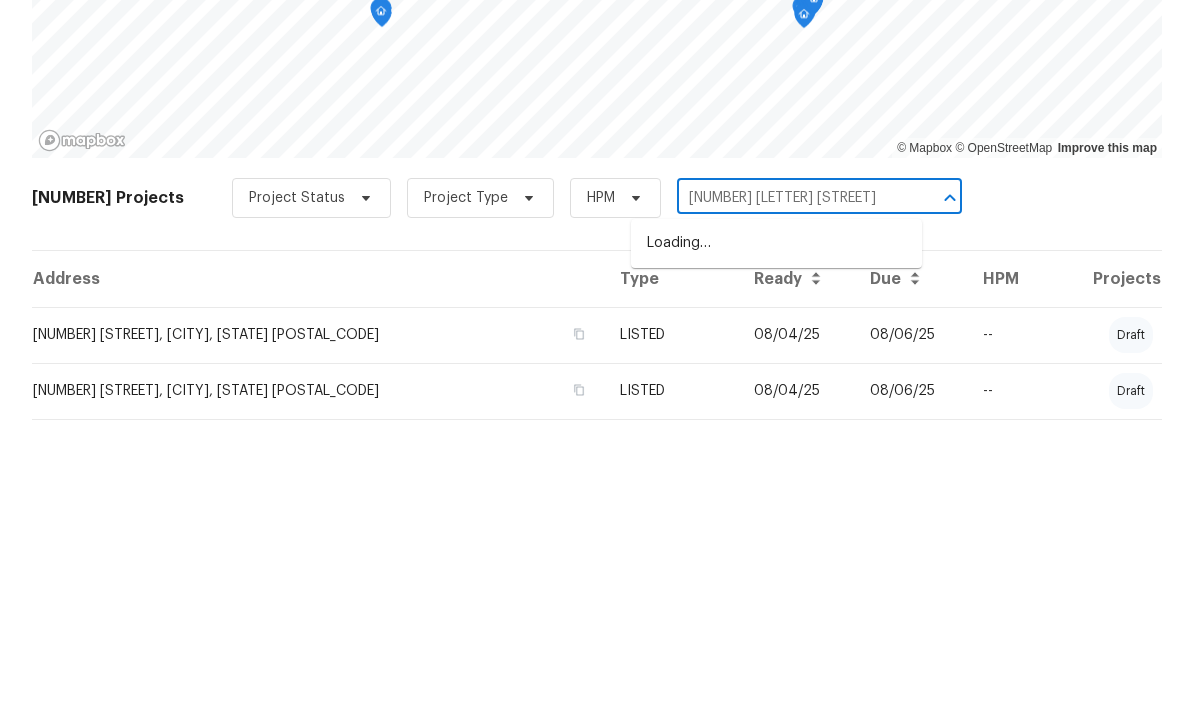 type on "201 w wyatt" 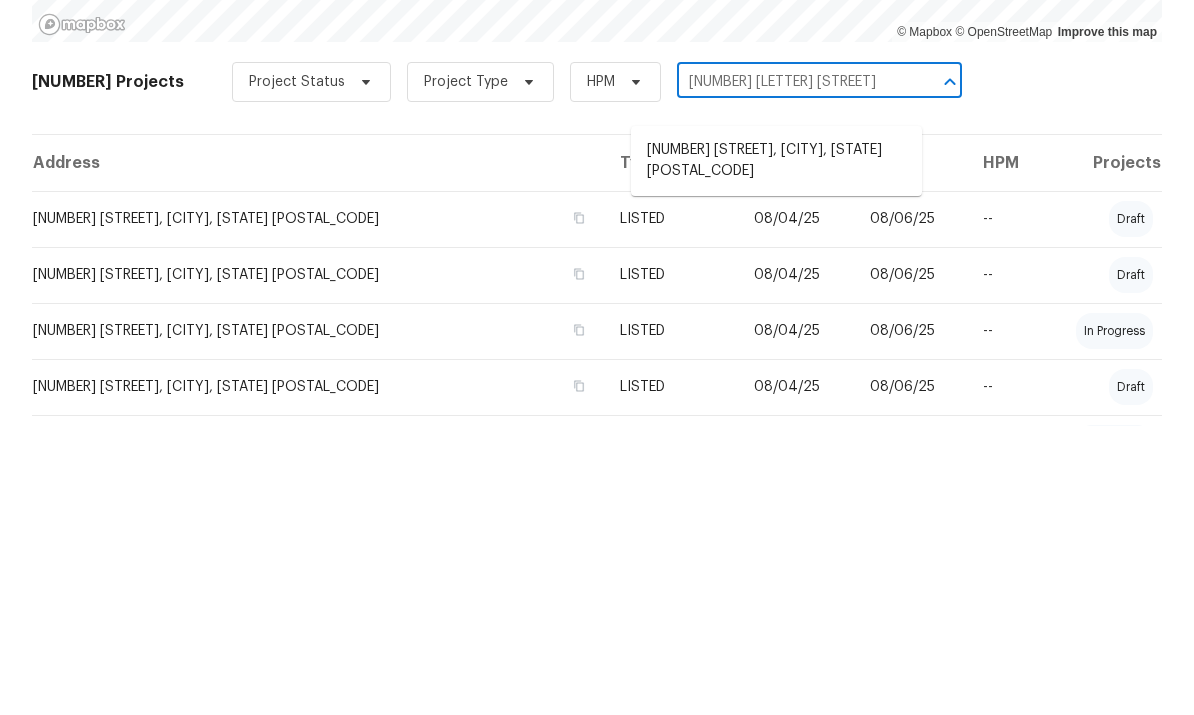 scroll, scrollTop: 113, scrollLeft: 0, axis: vertical 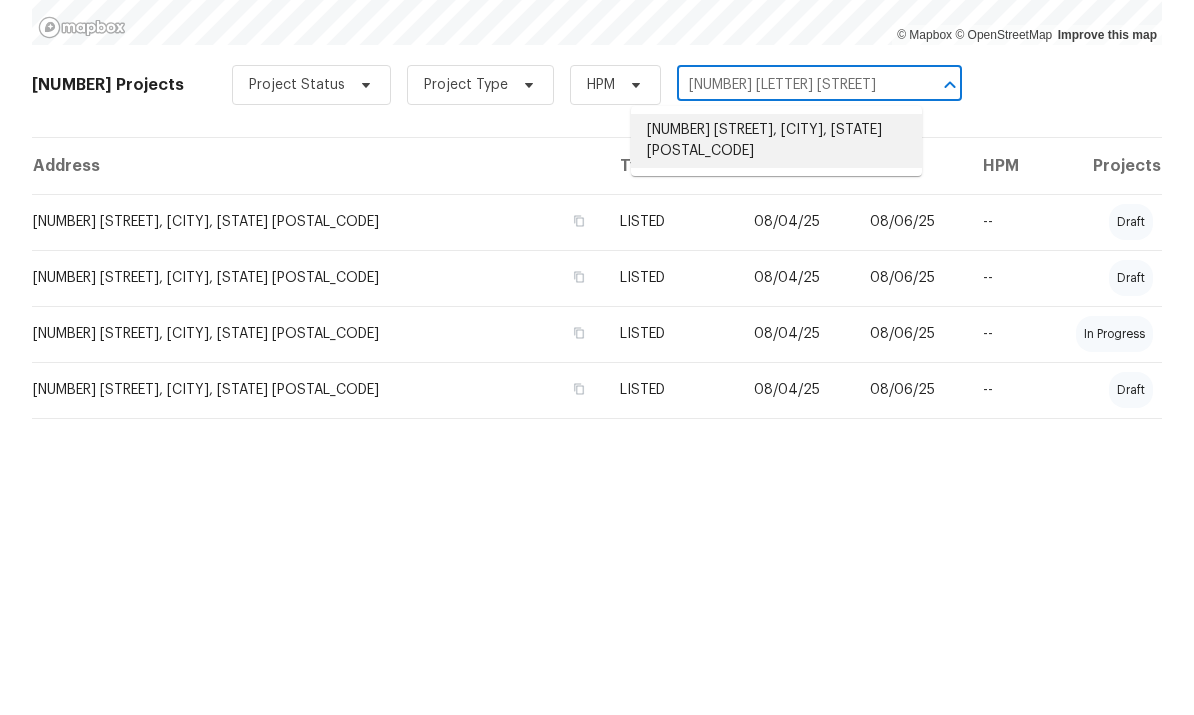 click on "201 W Wyatts Pond Ln, Cary, NC 27513" at bounding box center [776, 430] 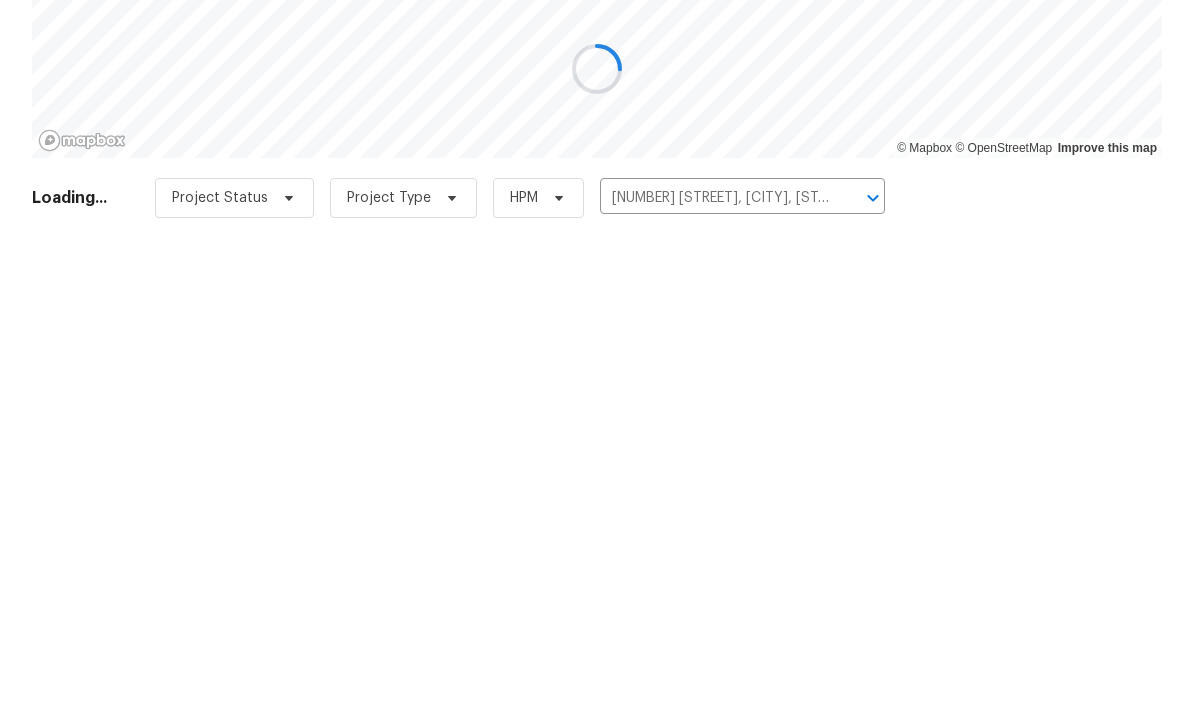 scroll, scrollTop: 0, scrollLeft: 0, axis: both 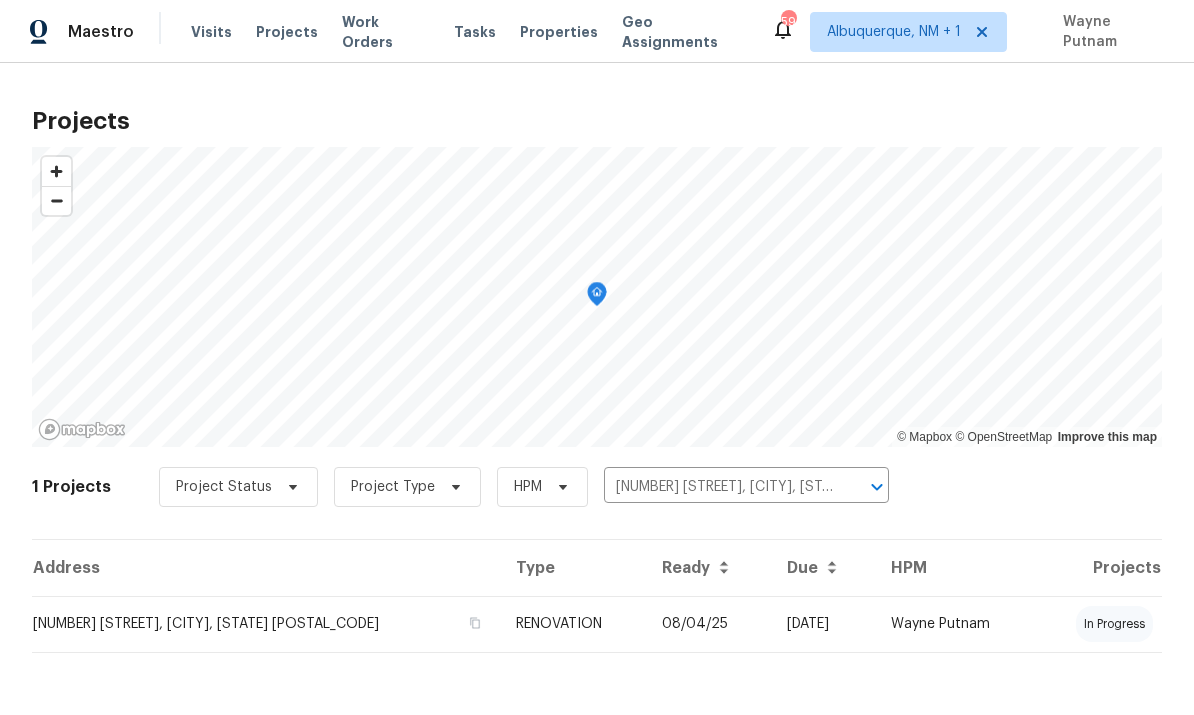 click on "RENOVATION" at bounding box center (572, 624) 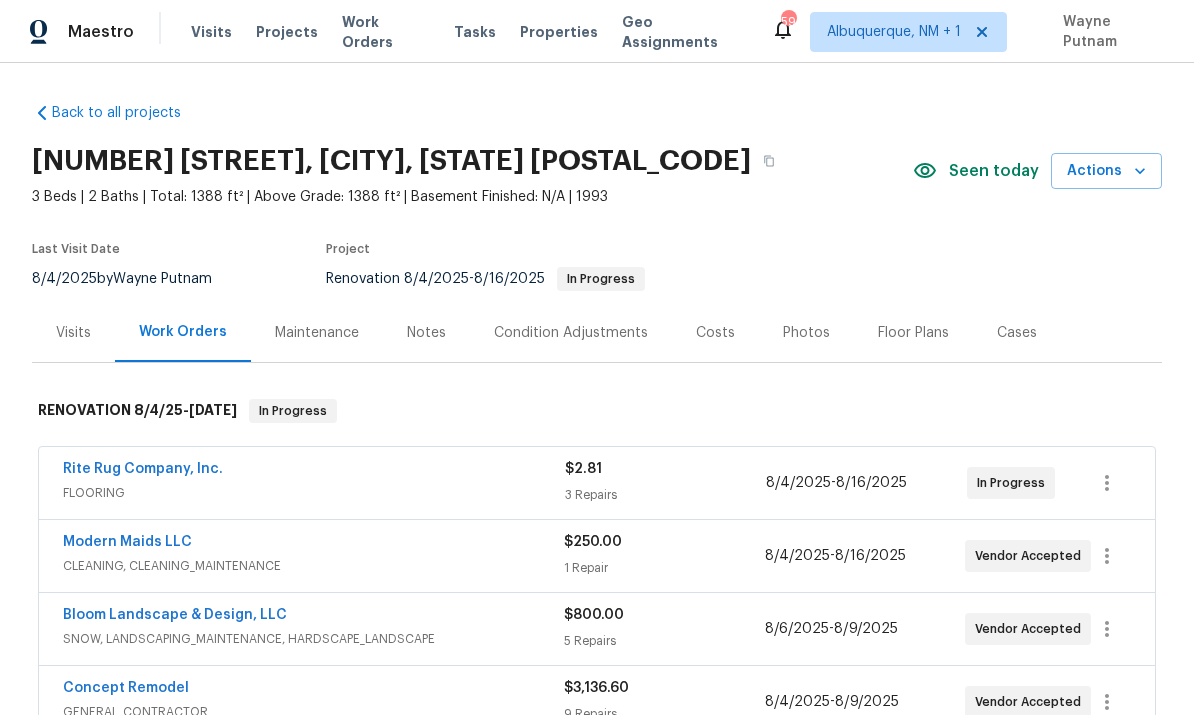 scroll, scrollTop: 0, scrollLeft: 0, axis: both 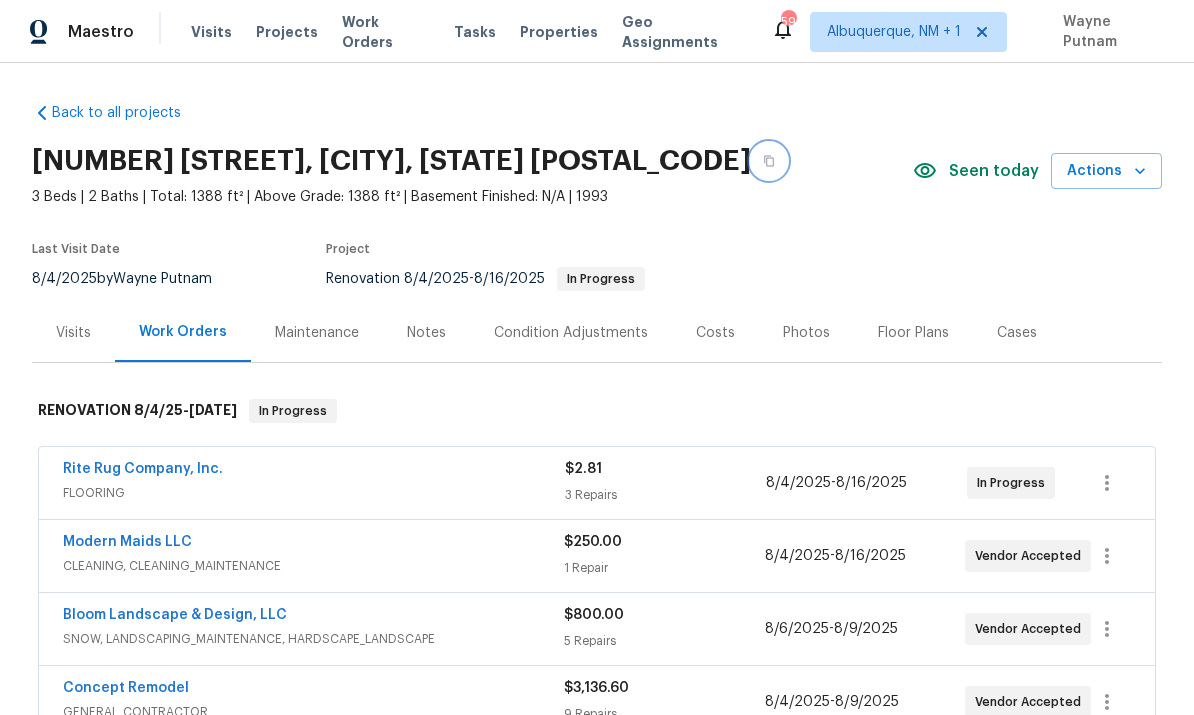 click 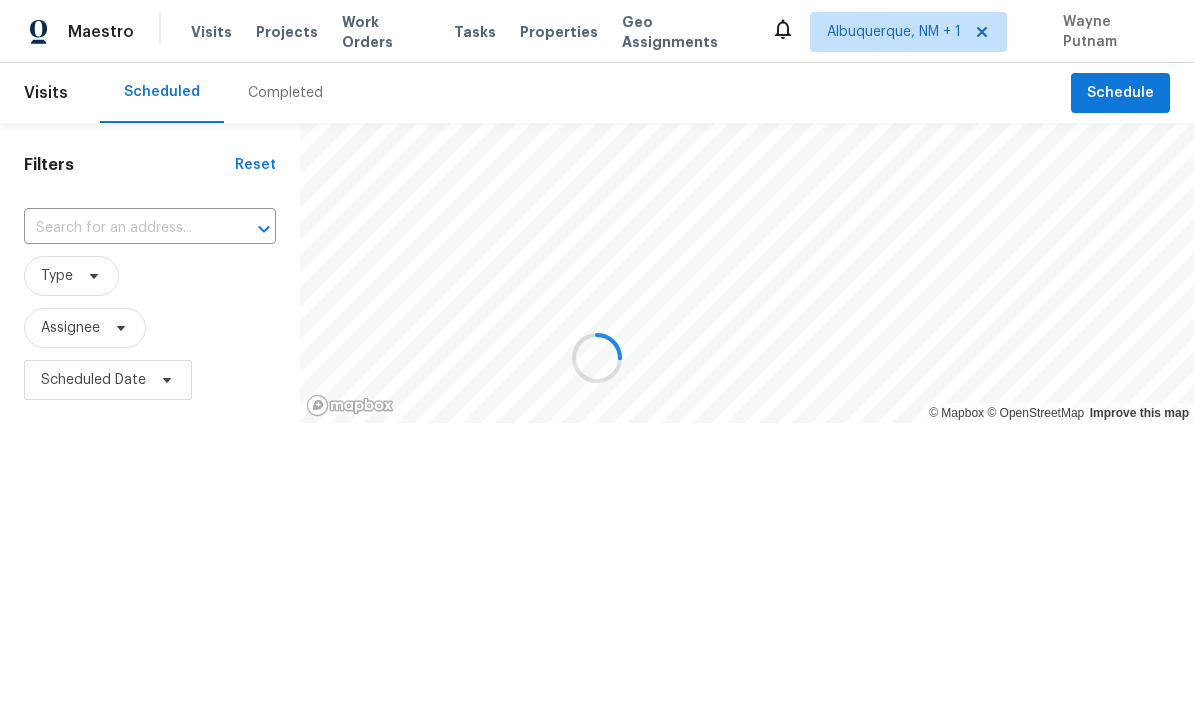 scroll, scrollTop: 0, scrollLeft: 0, axis: both 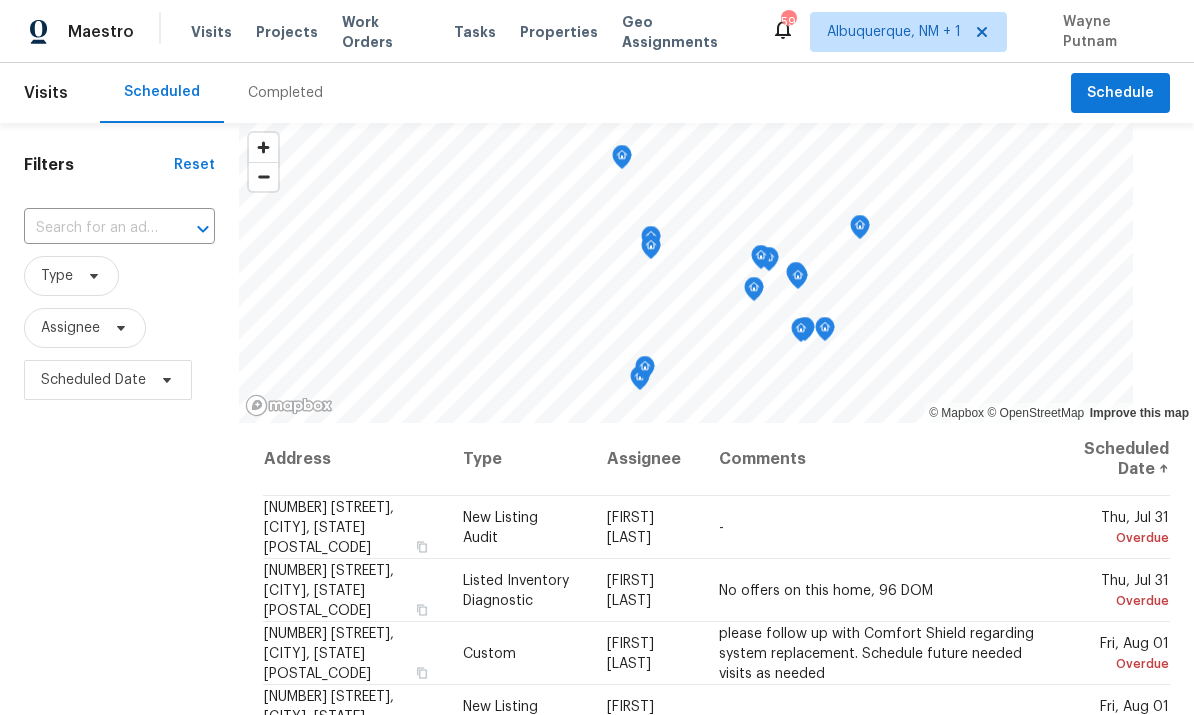 click on "Work Orders" at bounding box center [386, 32] 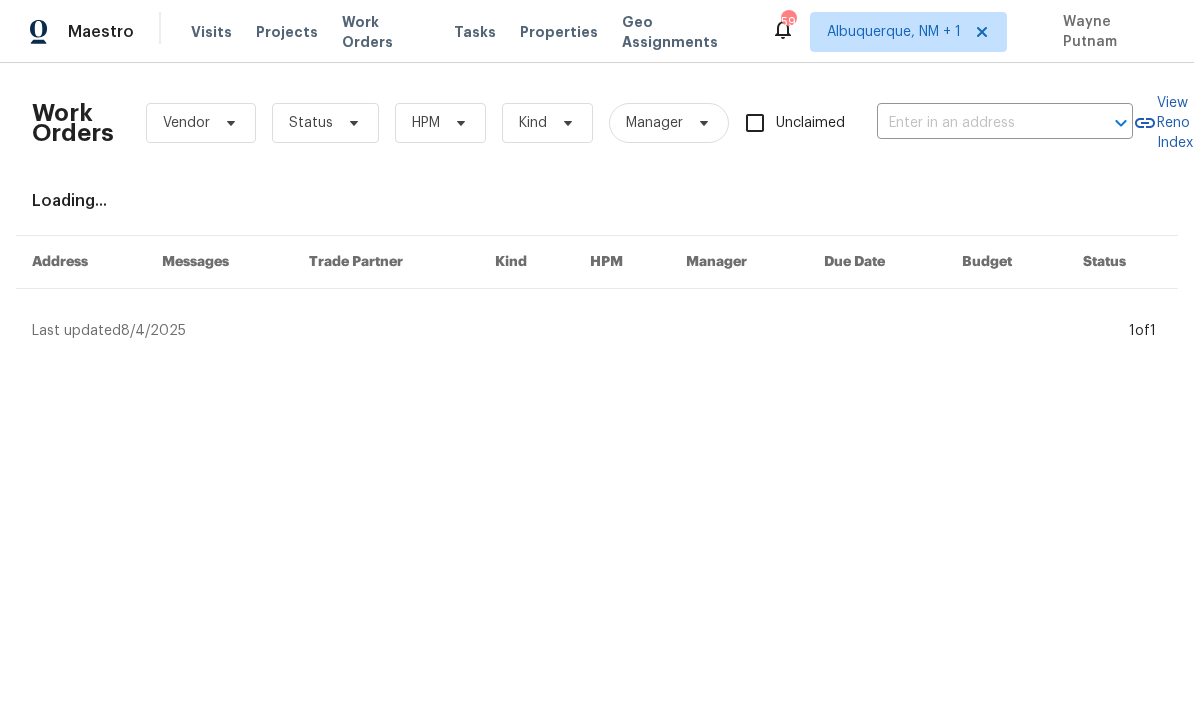 click on "Projects" at bounding box center [287, 32] 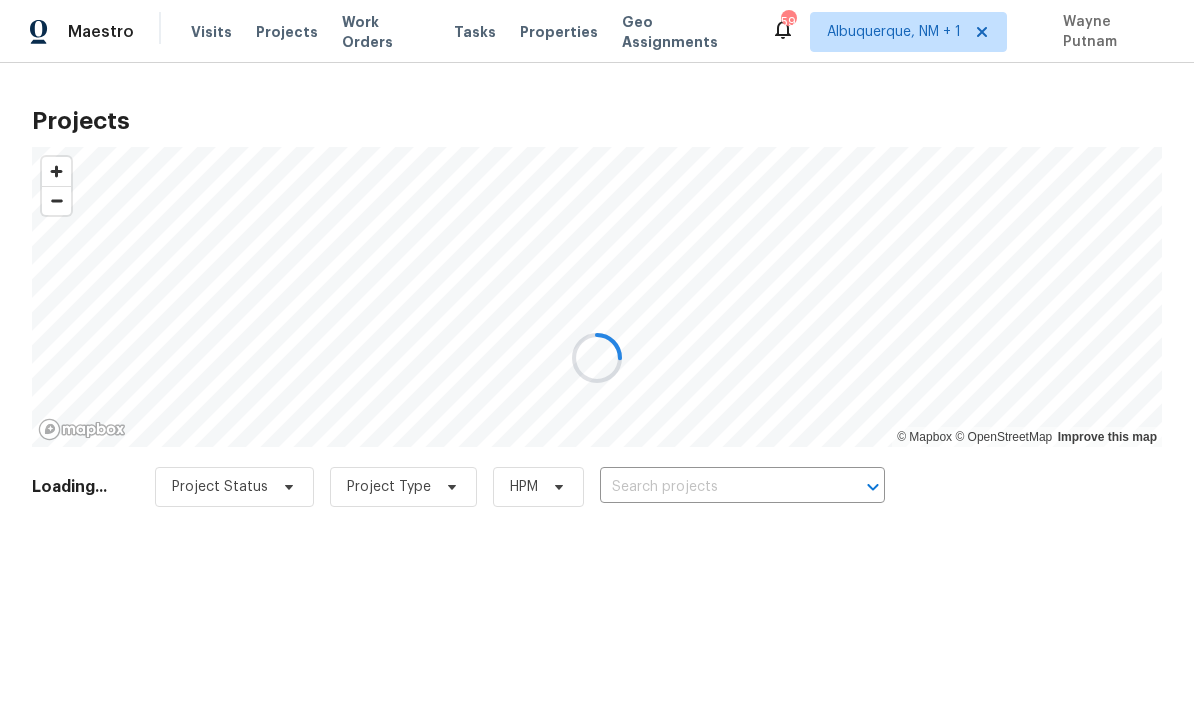 click at bounding box center [597, 357] 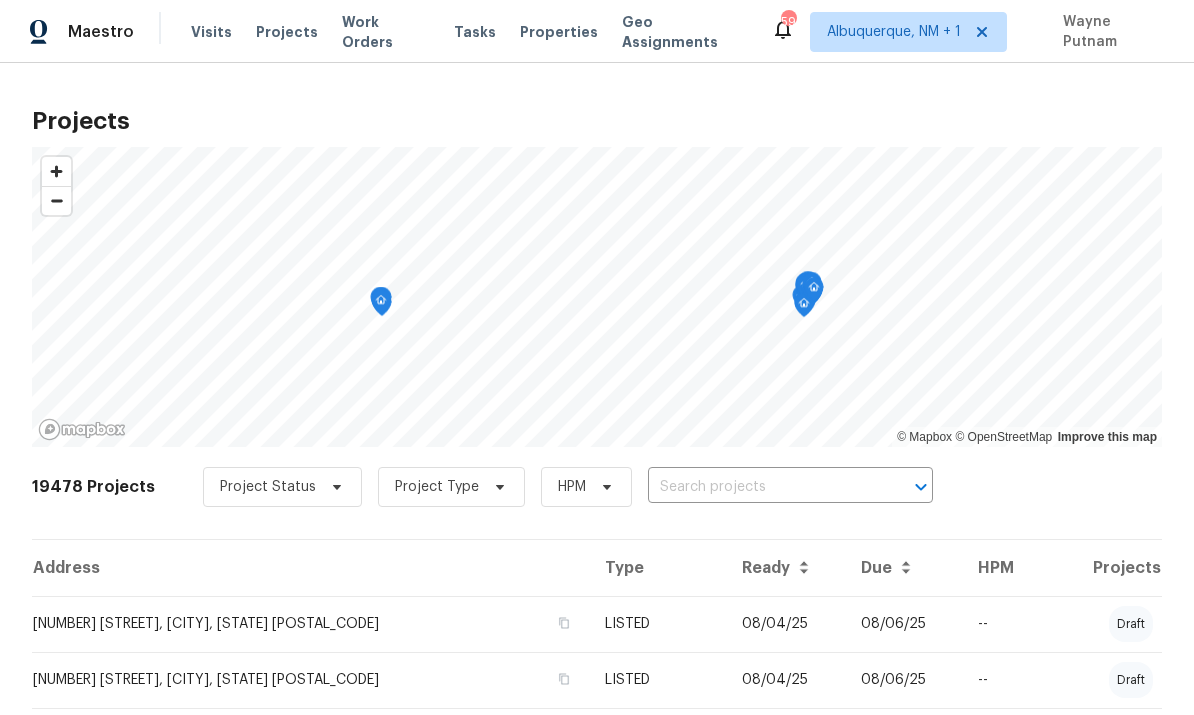 click at bounding box center [762, 487] 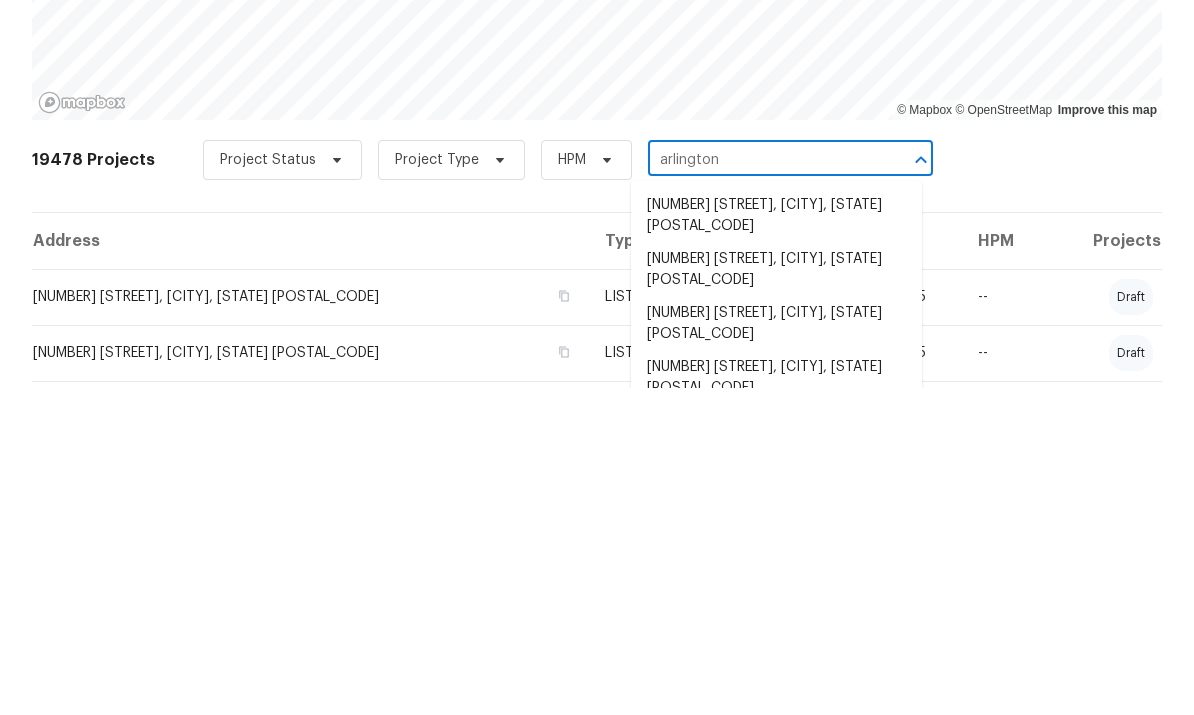 type on "Arlington" 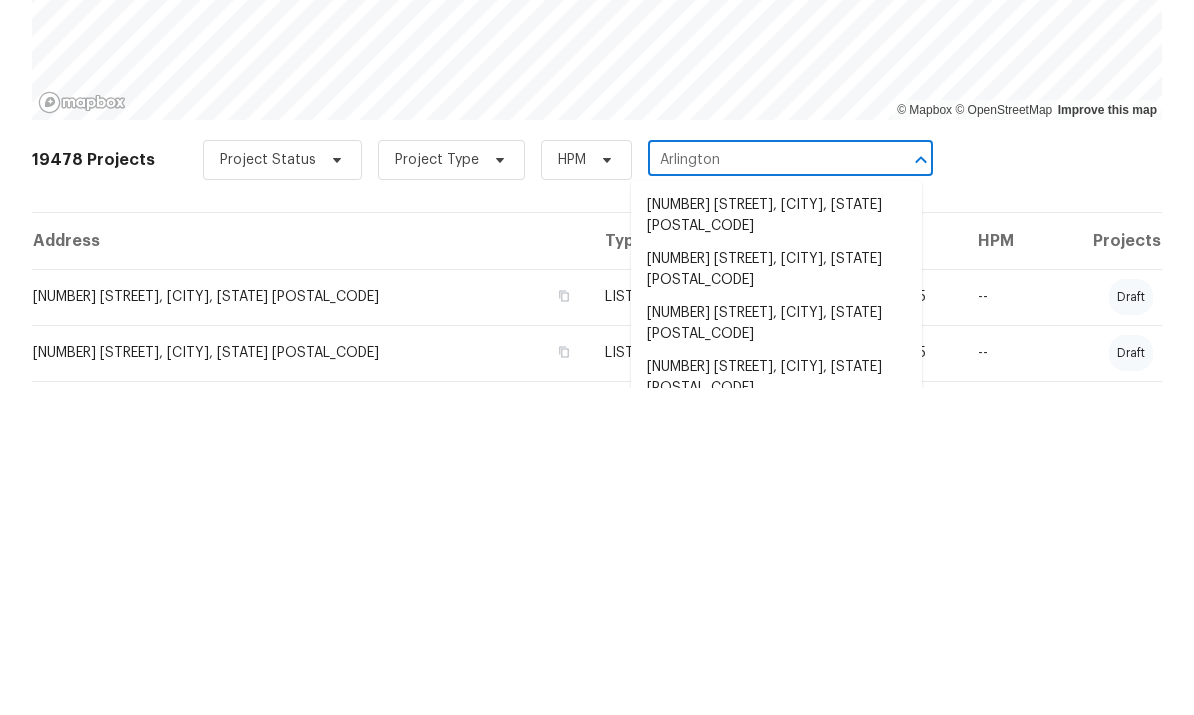 scroll, scrollTop: 75, scrollLeft: 0, axis: vertical 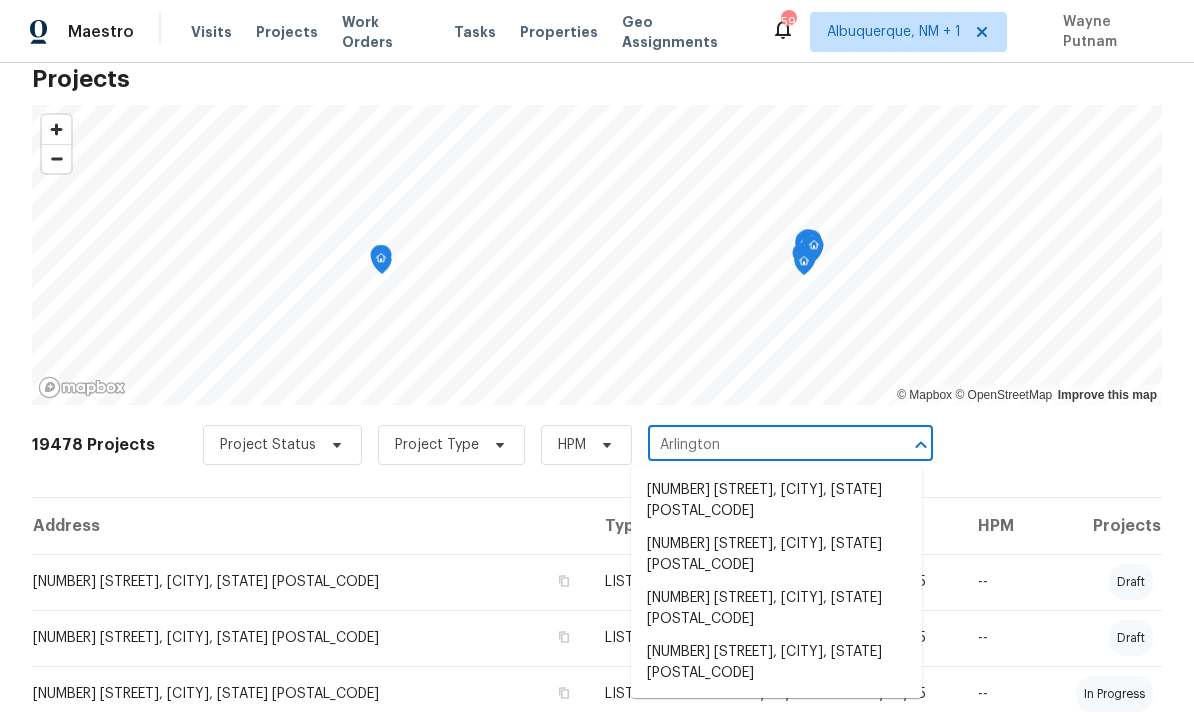 click on "316 Arlington Rdg, Cary, NC 27513" at bounding box center [776, 663] 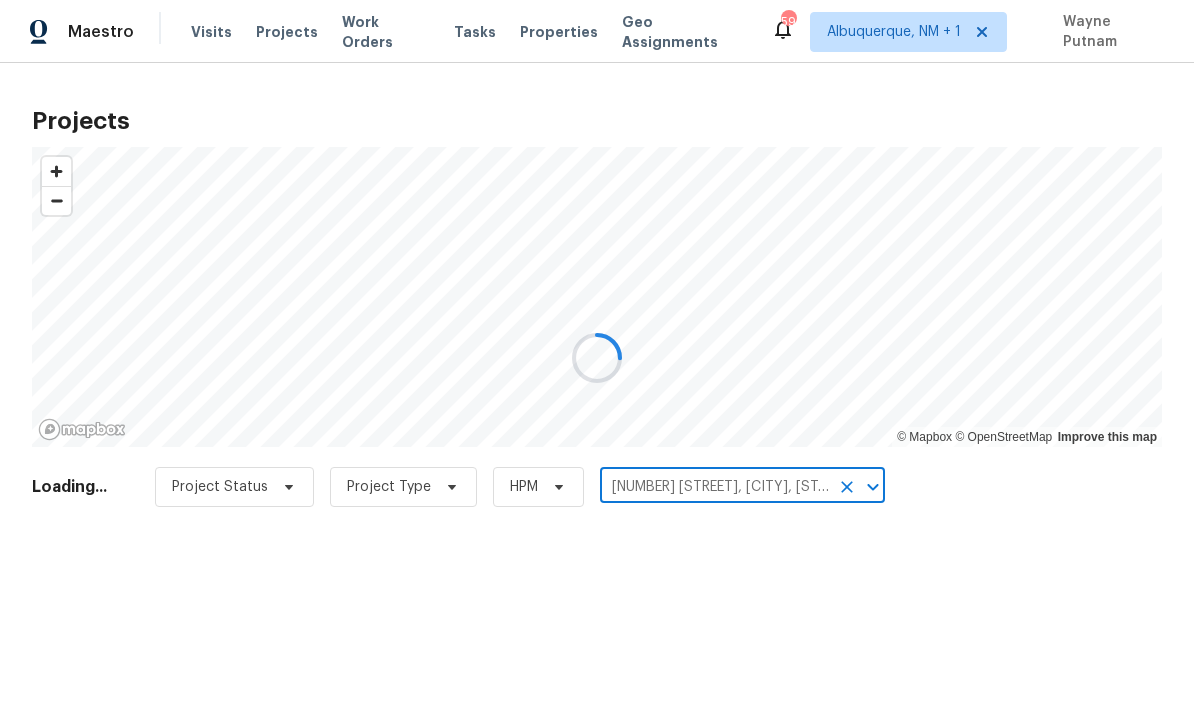 scroll, scrollTop: 0, scrollLeft: 0, axis: both 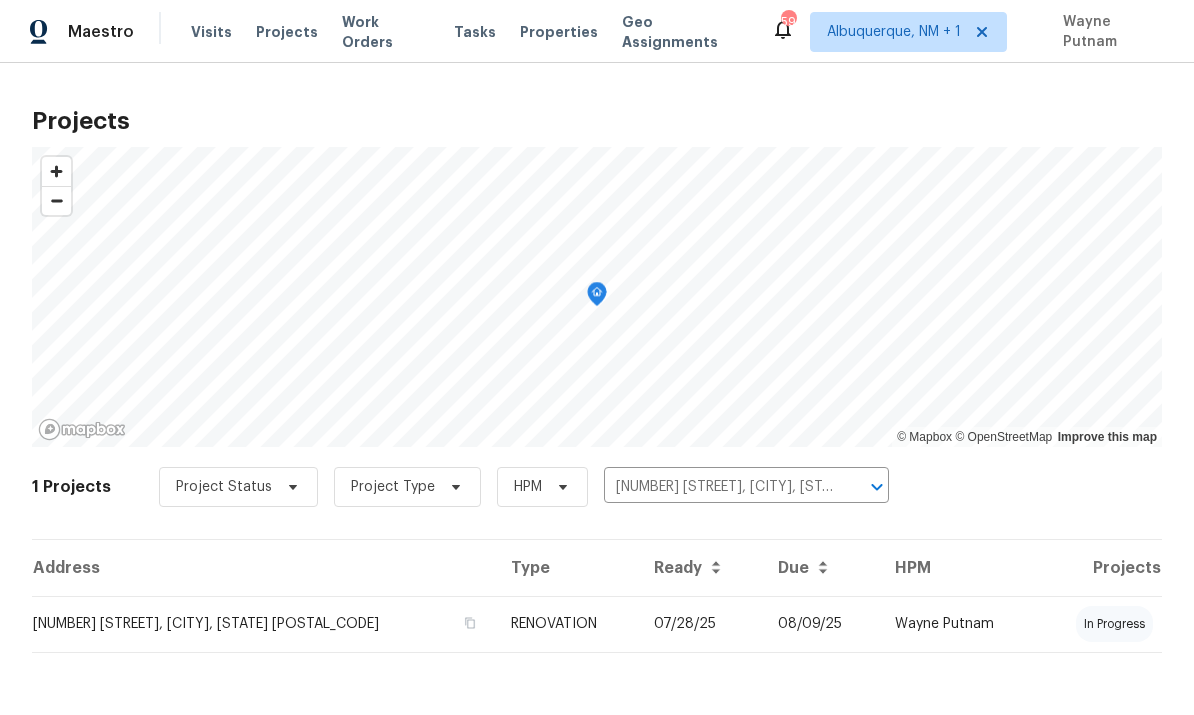 click on "RENOVATION" at bounding box center (566, 624) 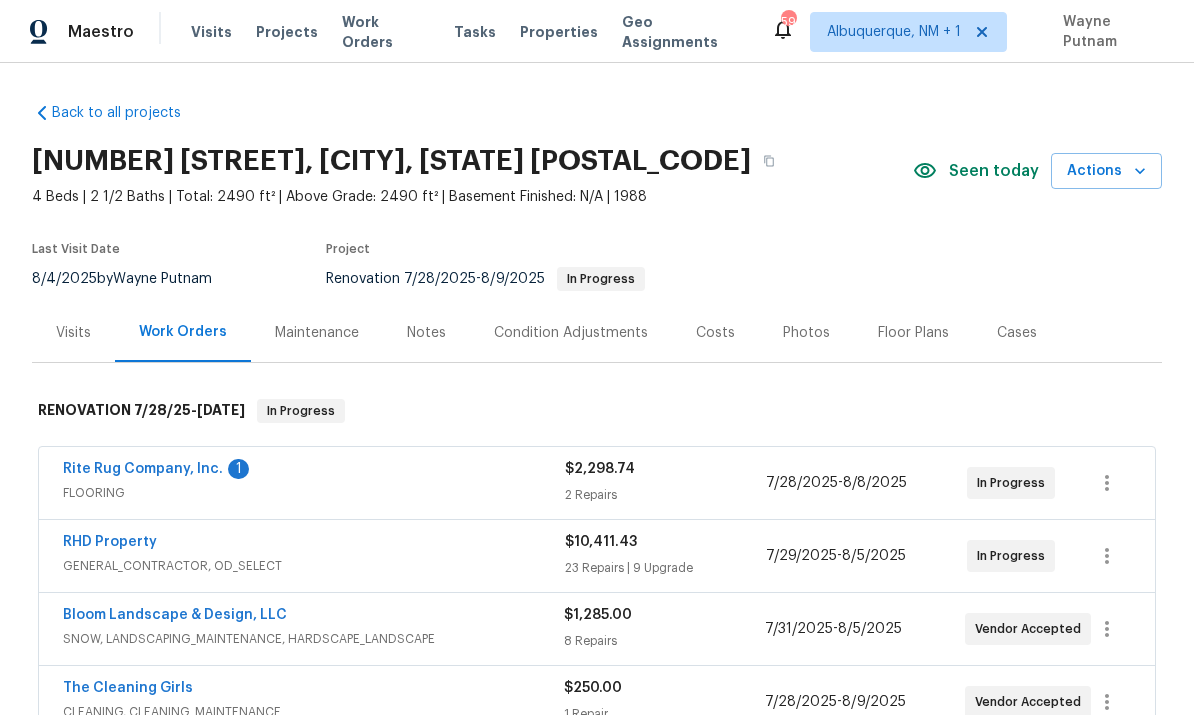 click on "Rite Rug Company, Inc." at bounding box center [143, 469] 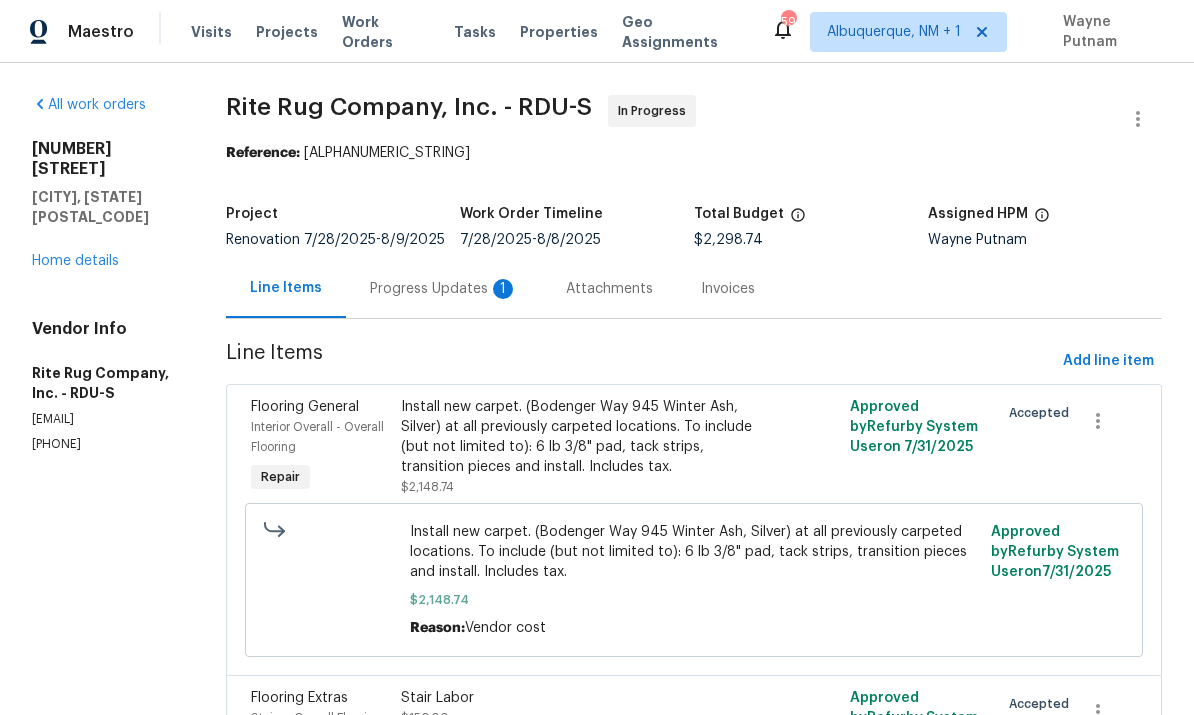 click on "Progress Updates 1" at bounding box center [444, 289] 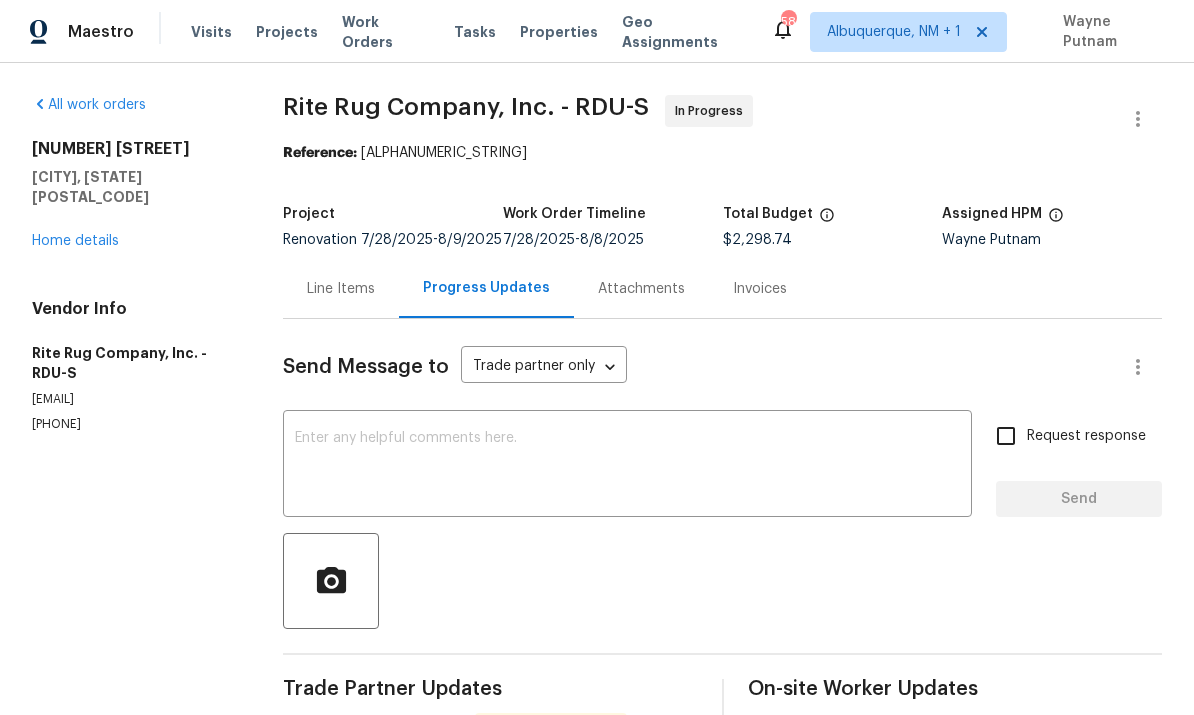 scroll, scrollTop: 0, scrollLeft: 0, axis: both 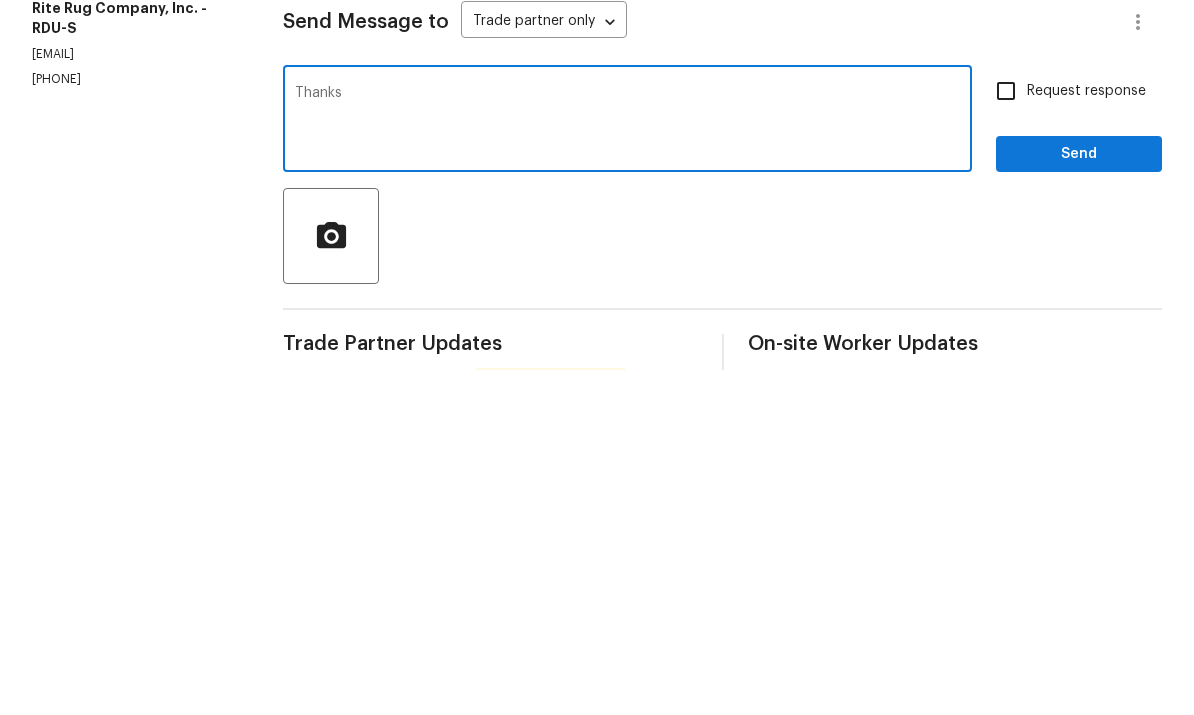 type on "Thanks" 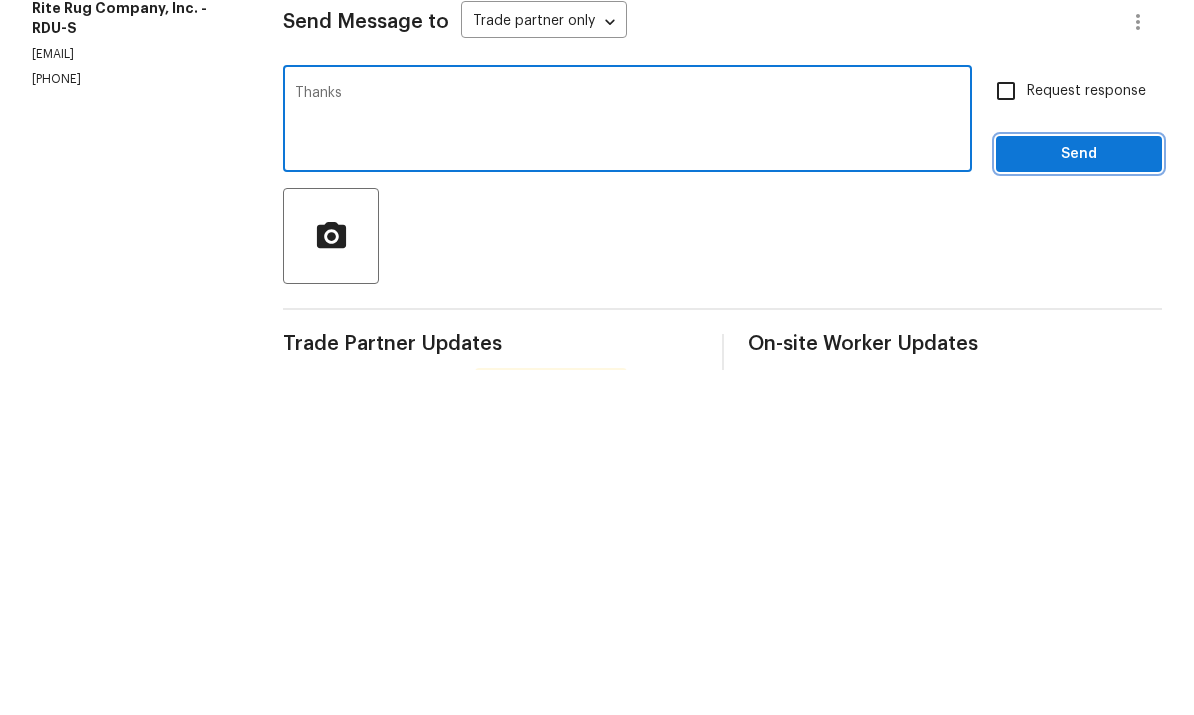 click on "Send" at bounding box center [1079, 499] 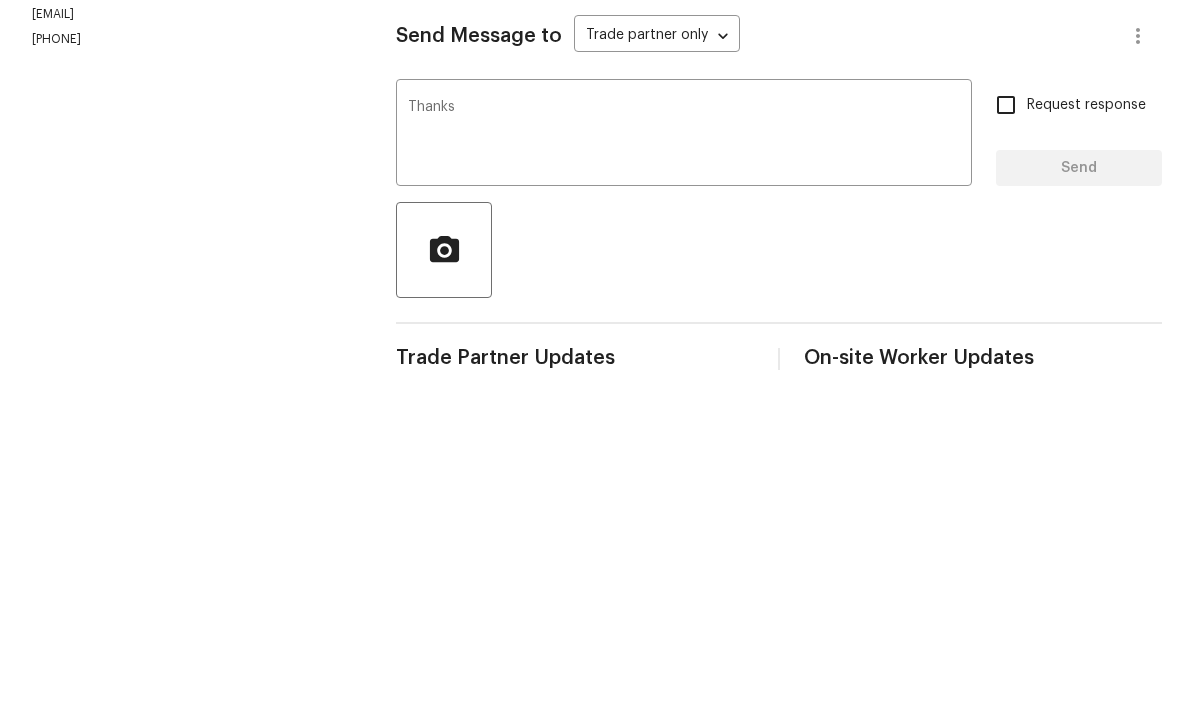 scroll, scrollTop: 47, scrollLeft: 0, axis: vertical 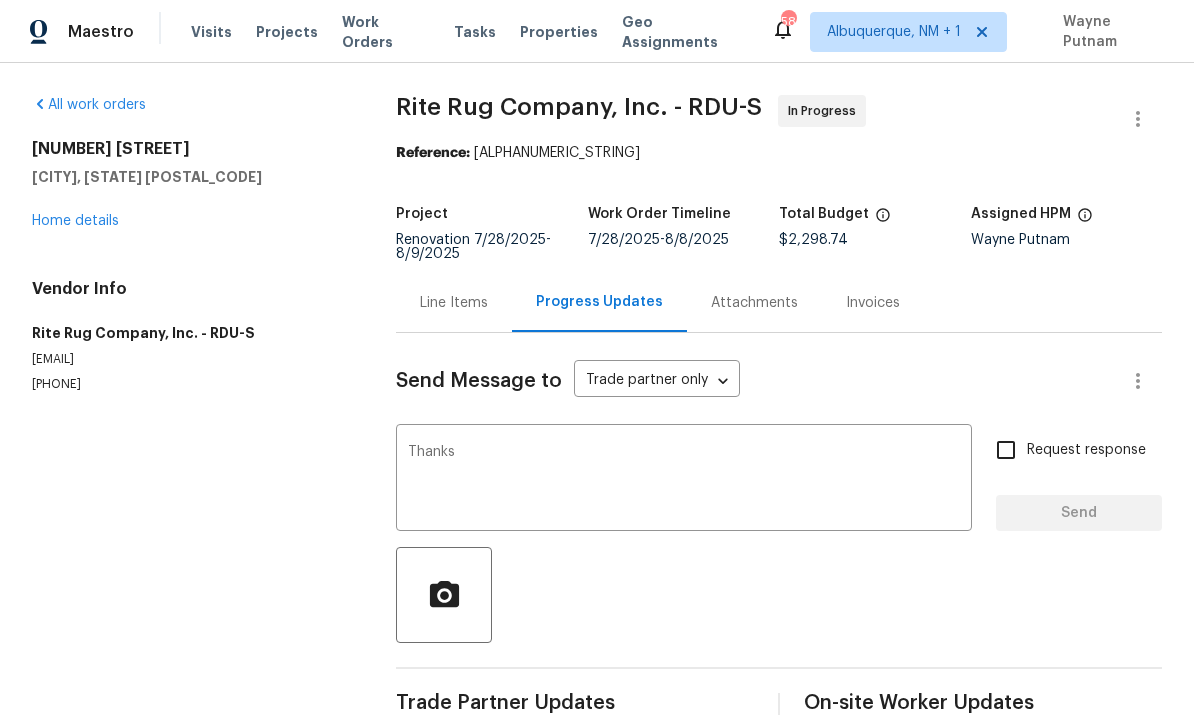 type 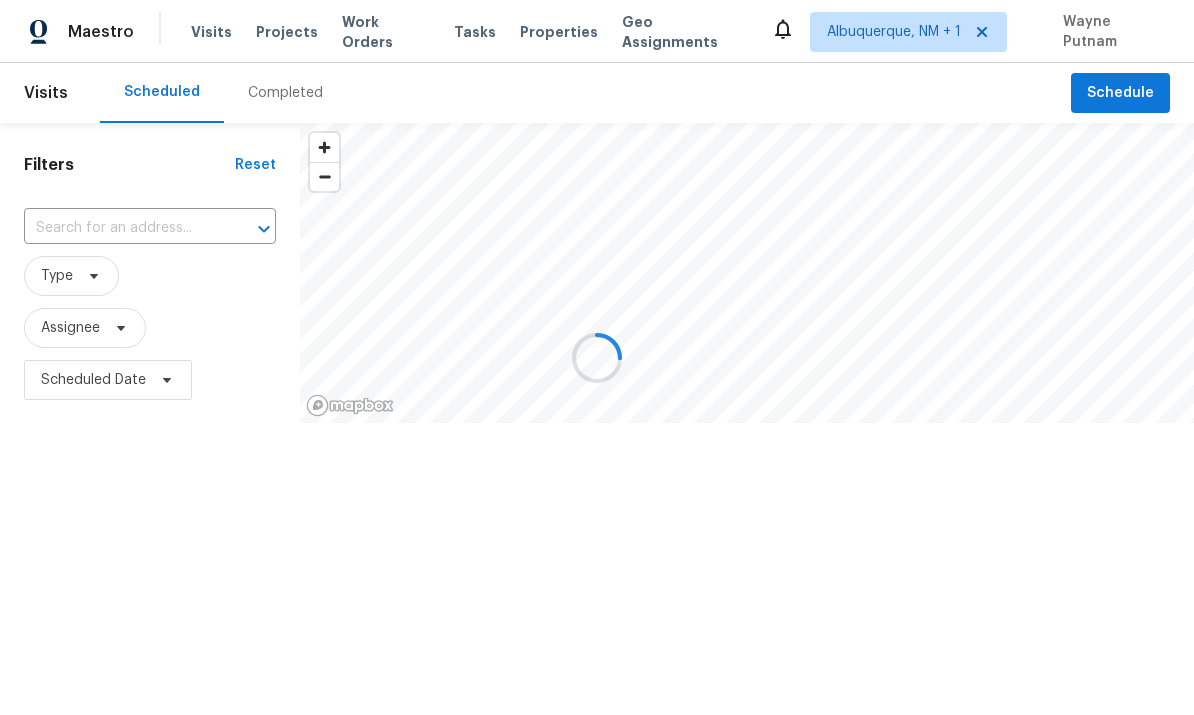 scroll, scrollTop: 0, scrollLeft: 0, axis: both 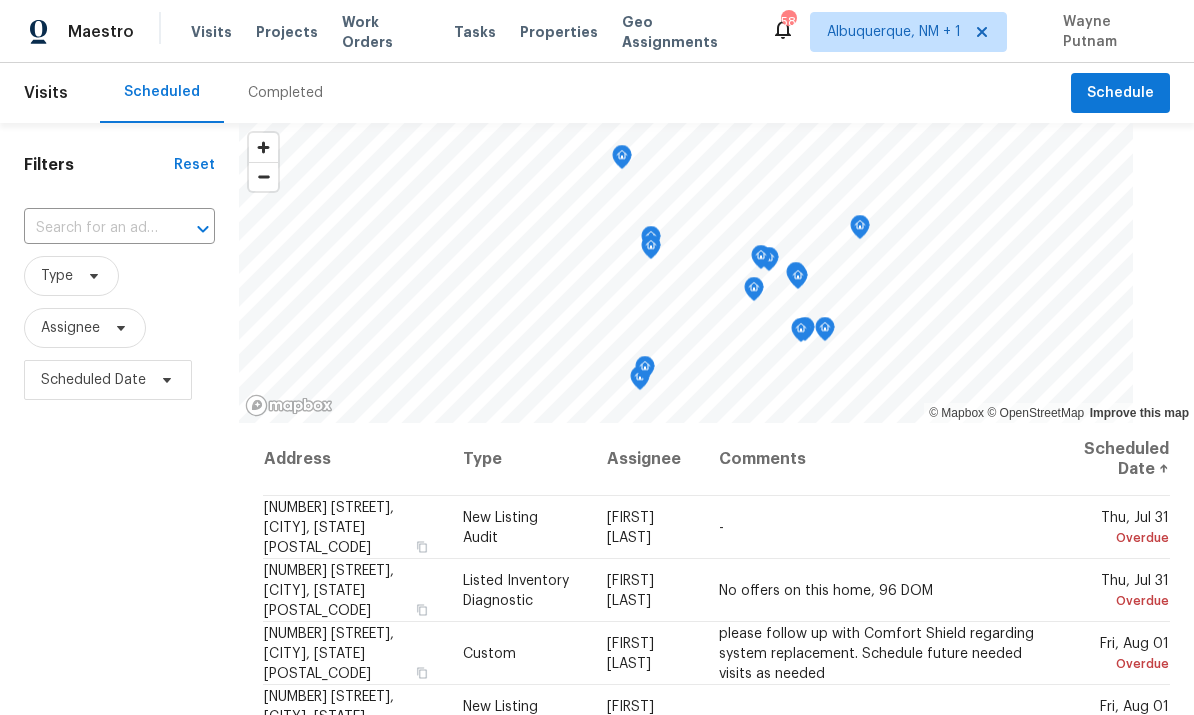 click on "Projects" at bounding box center (287, 32) 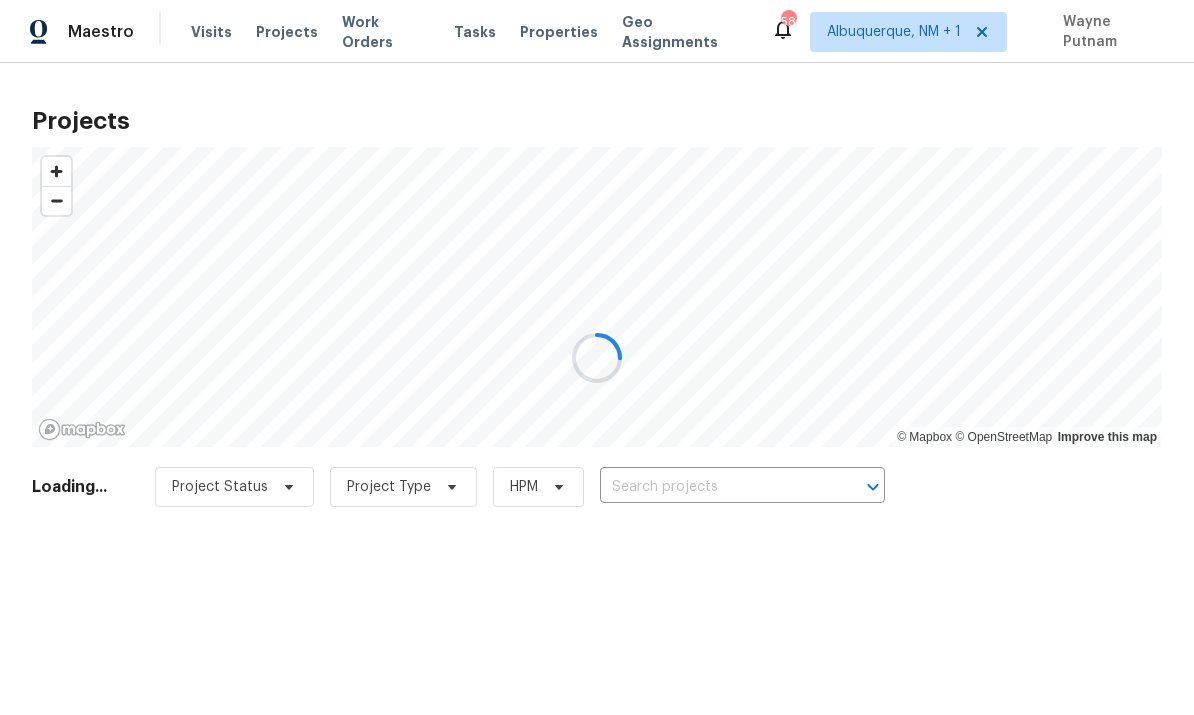 click at bounding box center [597, 357] 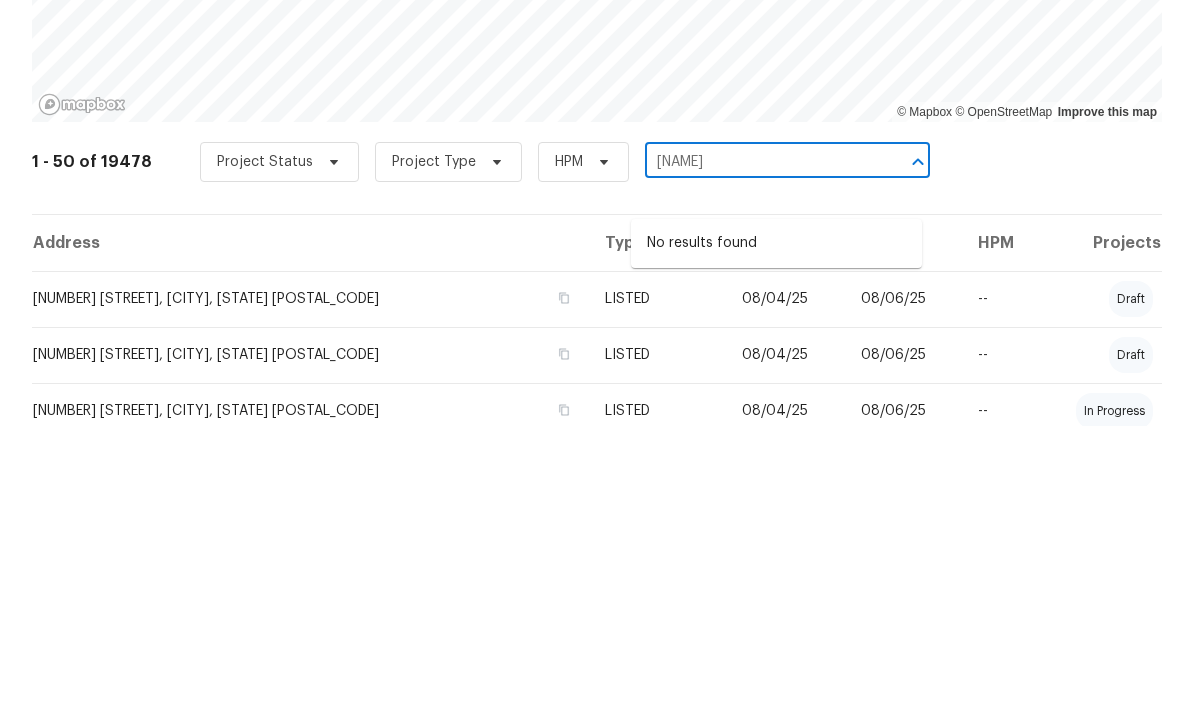 scroll, scrollTop: 35, scrollLeft: 0, axis: vertical 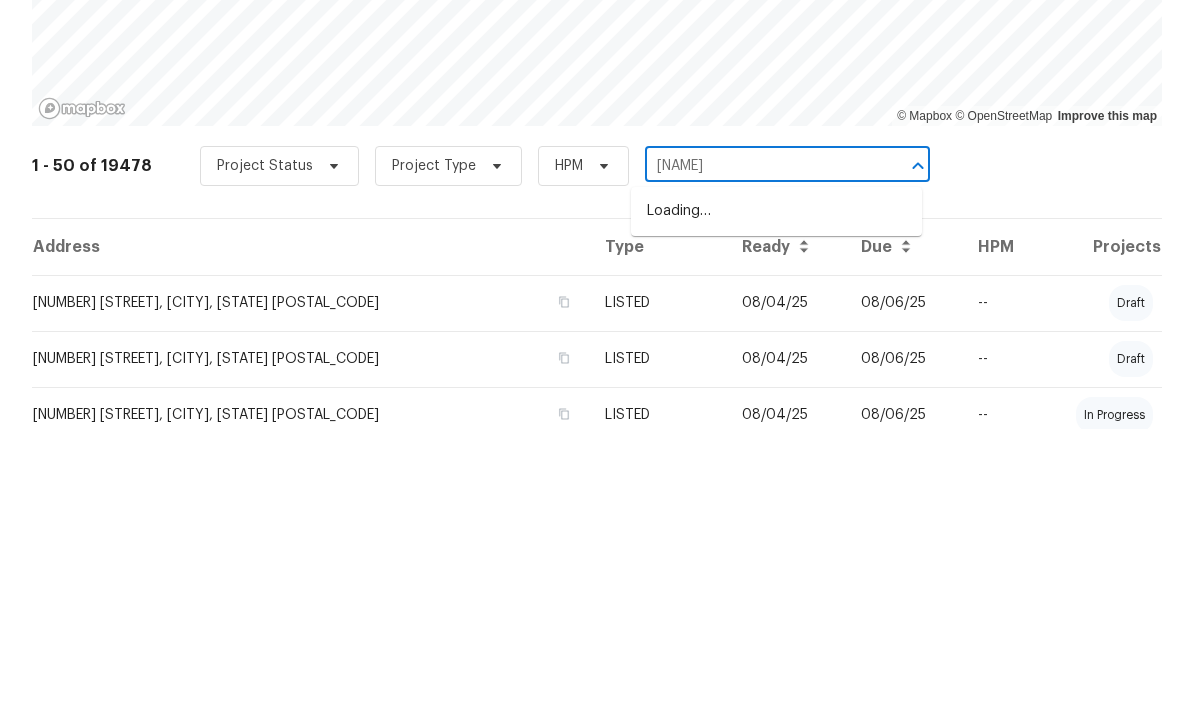 type on "gatewood" 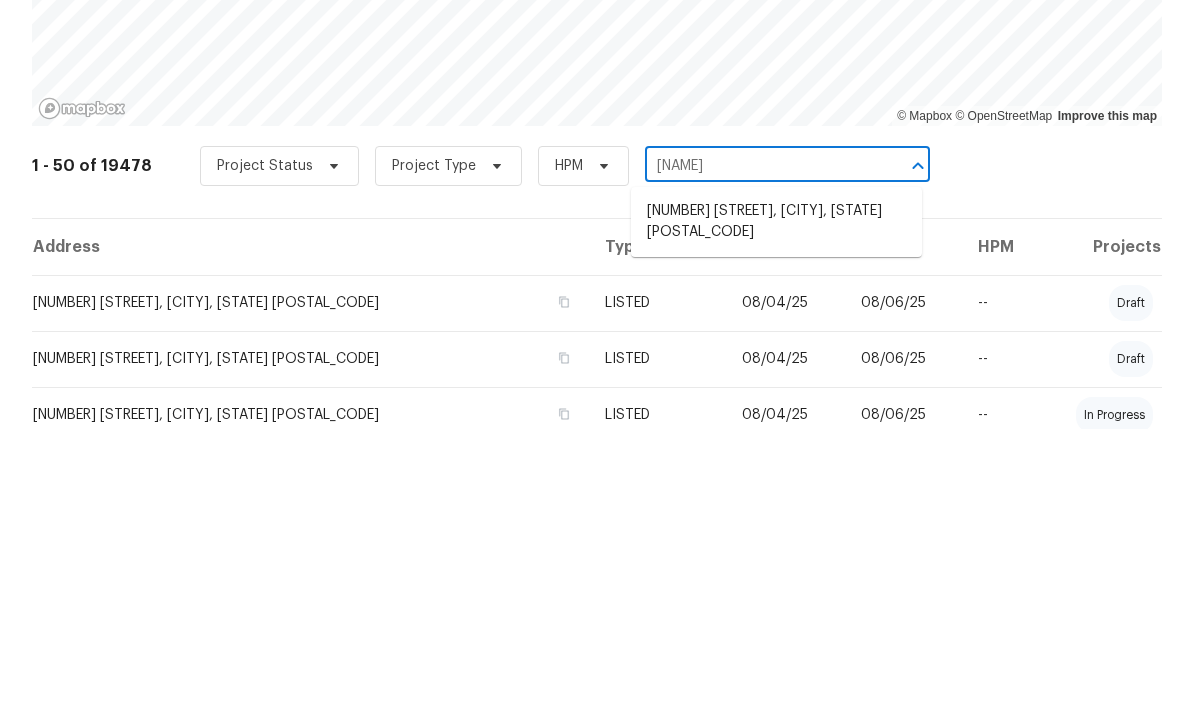click on "213 Gatewood Dr, Garner, NC 27529" at bounding box center (776, 508) 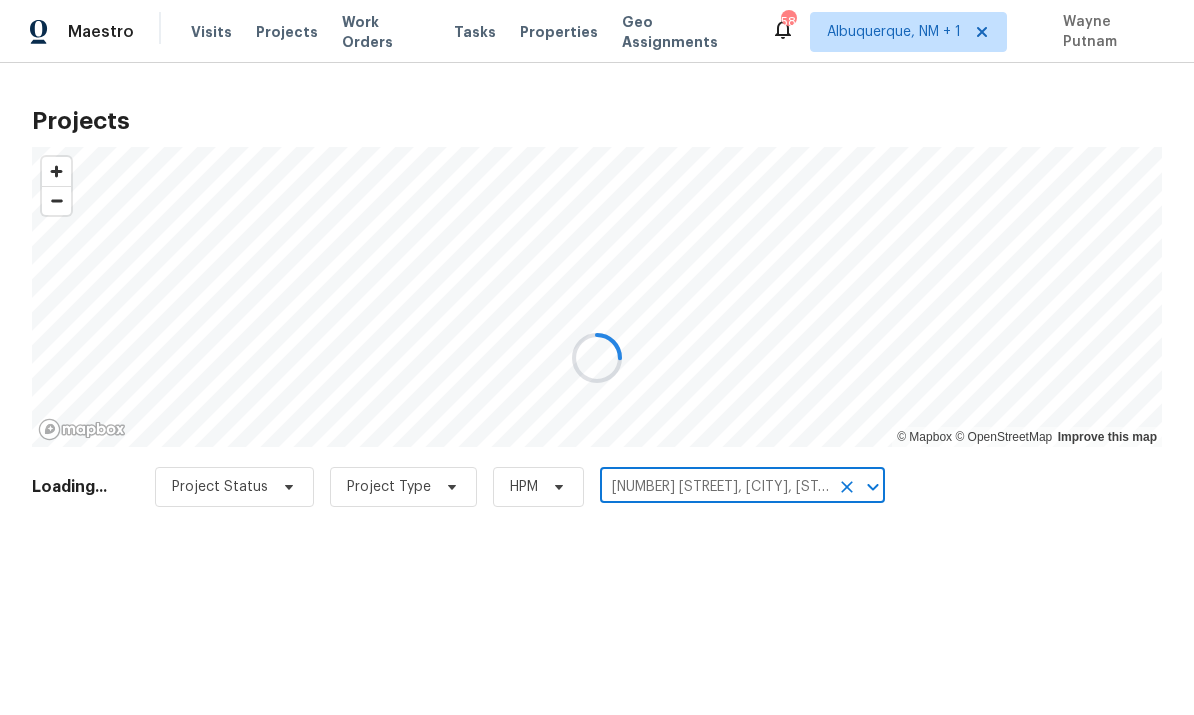 scroll, scrollTop: 0, scrollLeft: 0, axis: both 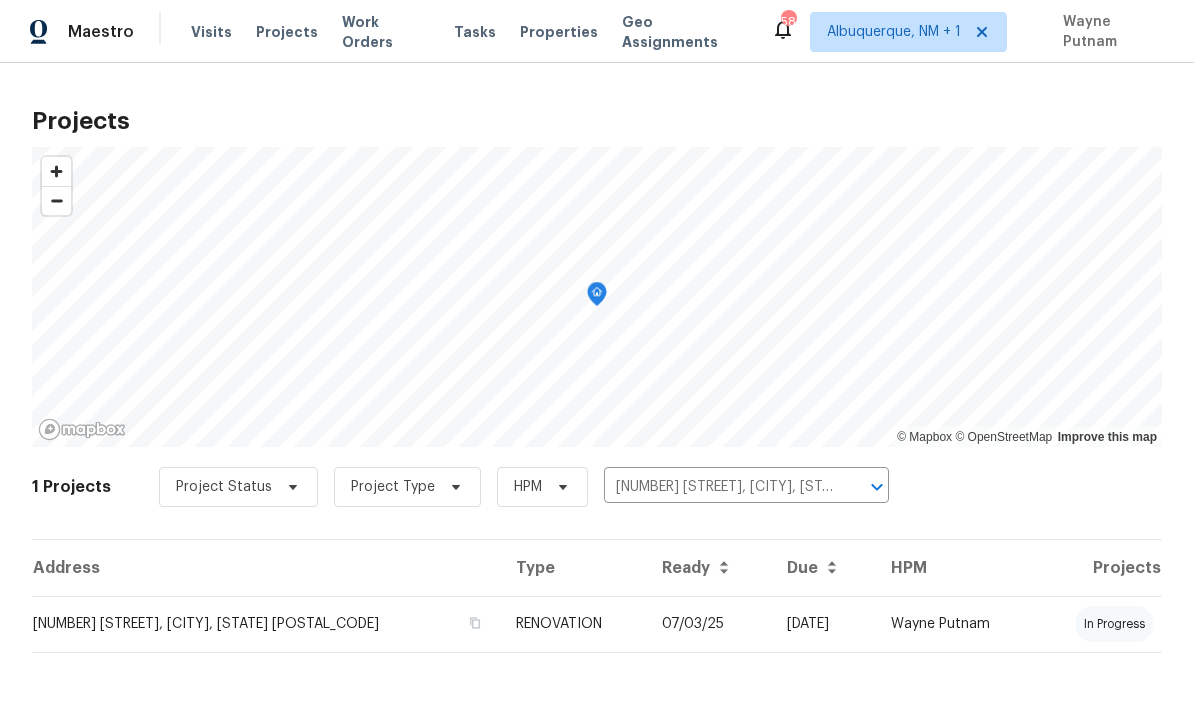 click on "RENOVATION" at bounding box center [572, 624] 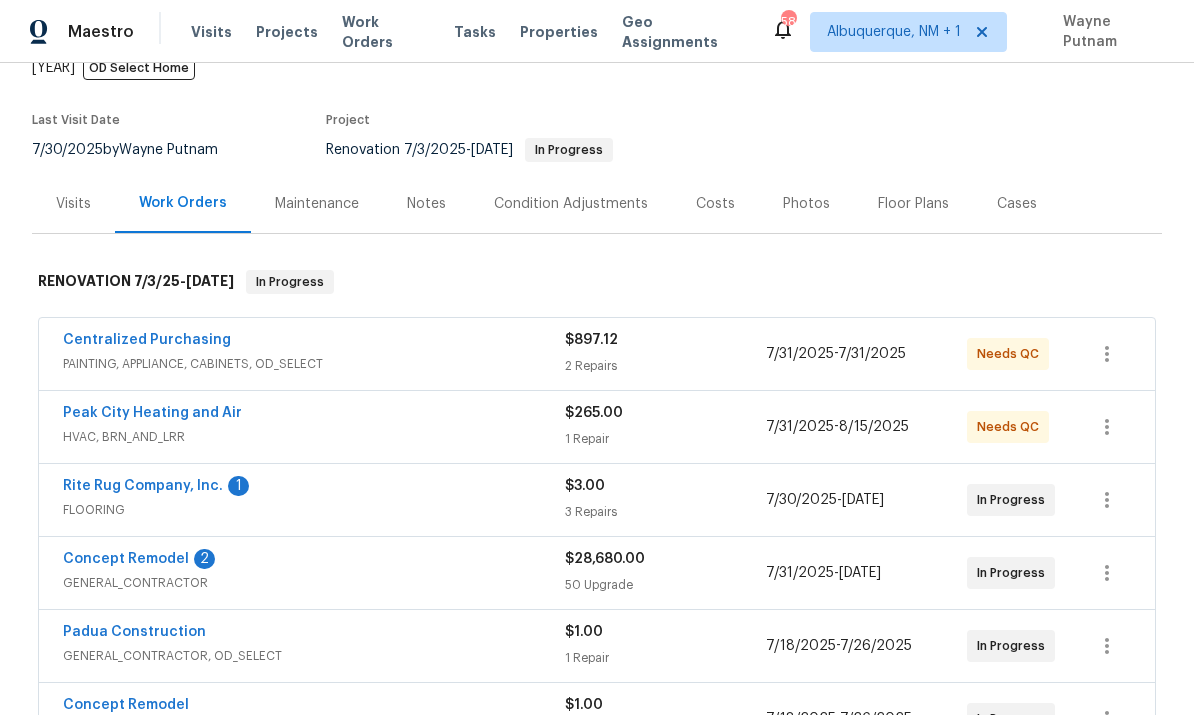 scroll, scrollTop: 155, scrollLeft: 0, axis: vertical 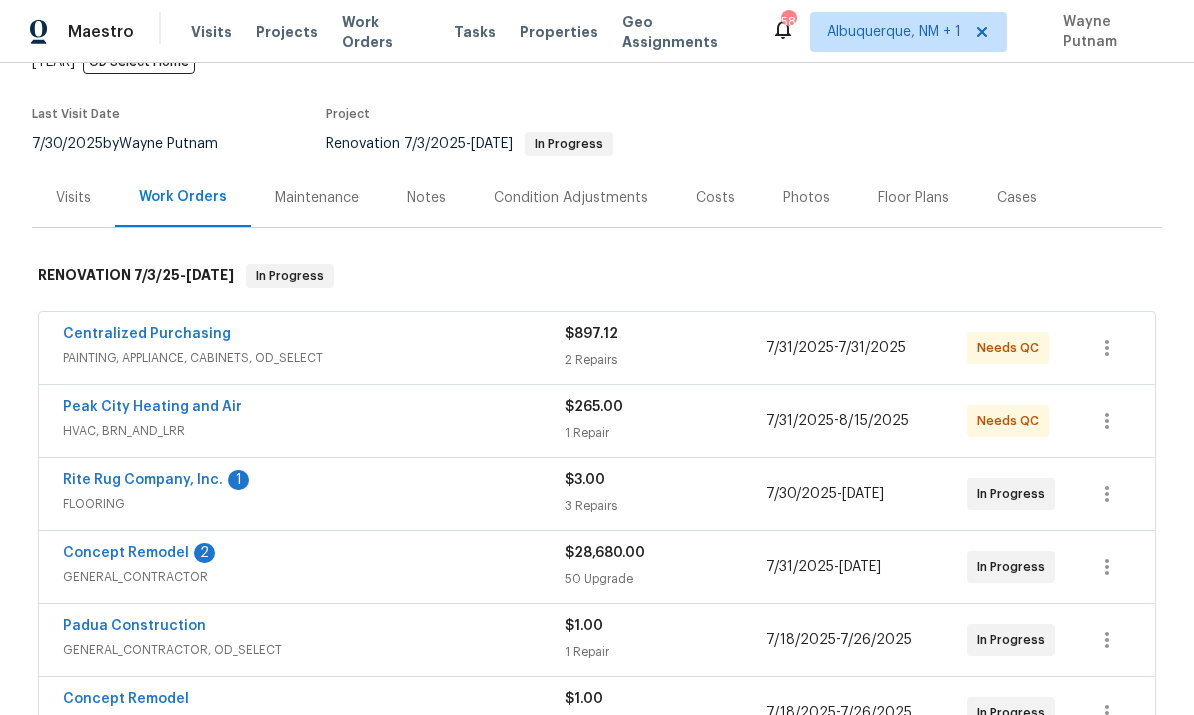 click on "Concept Remodel" at bounding box center [126, 553] 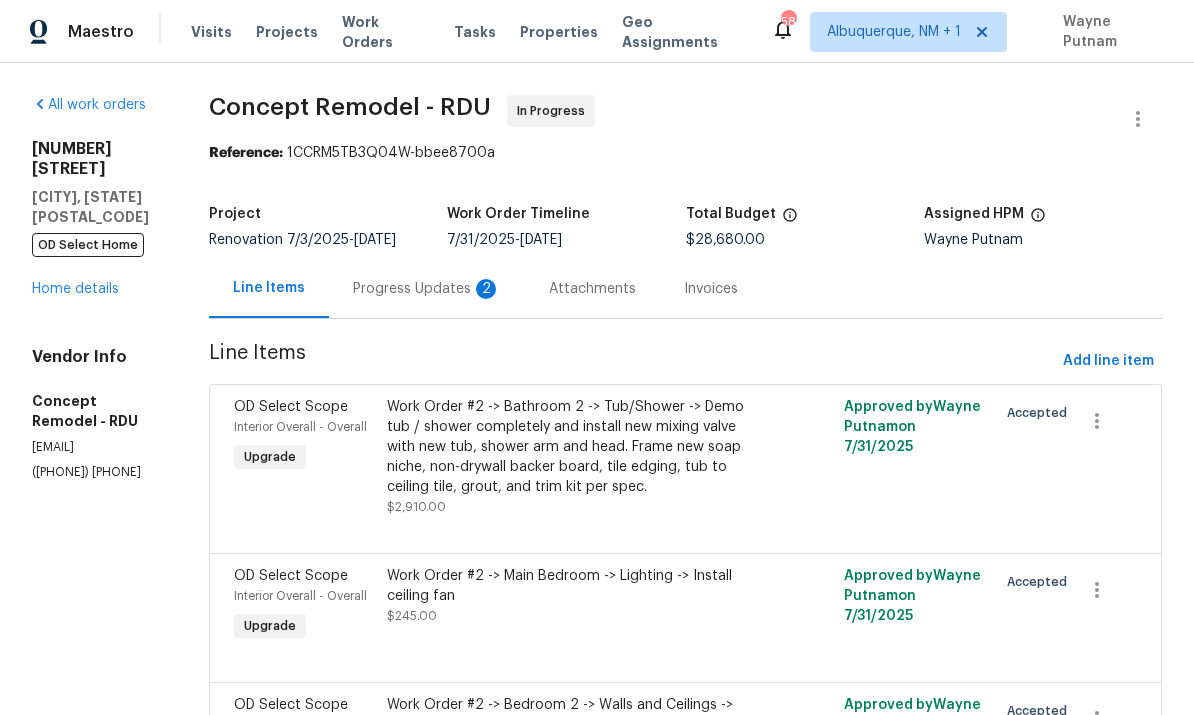 click on "Progress Updates 2" at bounding box center (427, 289) 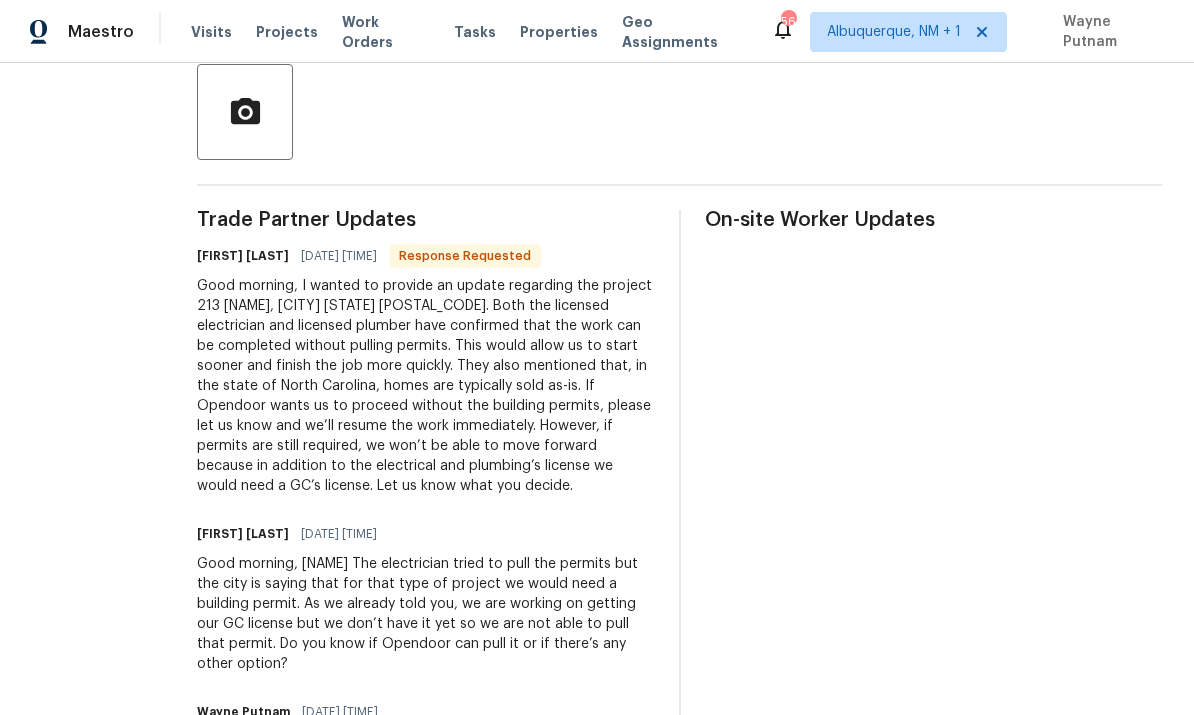 scroll, scrollTop: 468, scrollLeft: 0, axis: vertical 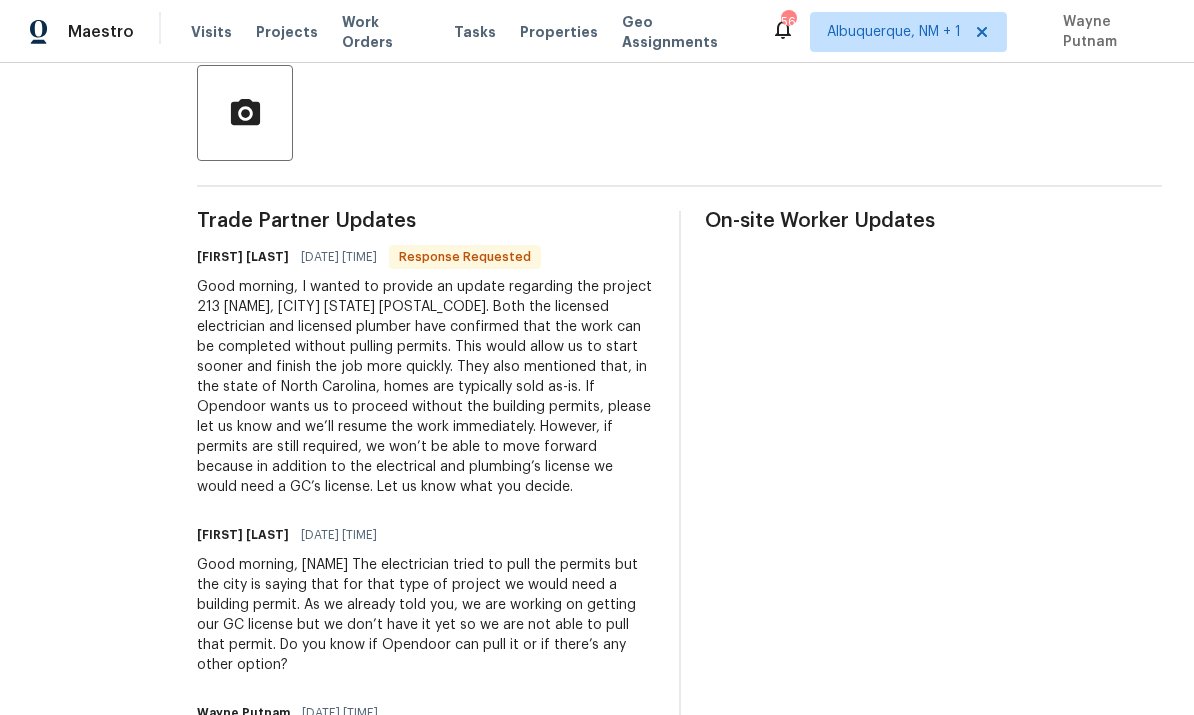 click on "Good morning,
I wanted to provide an update regarding the project 213 Gatewood Dr, Garner NC 27529. Both the licensed electrician and licensed plumber have confirmed that the work can be completed without pulling permits. This would allow us to start sooner and finish the job more quickly. They also mentioned that, in the state of North Carolina, homes are typically sold as-is.
If Opendoor wants us to proceed without the building permits, please let us know and we’ll resume the work immediately. However, if permits are still required, we won’t be able to move forward because in addition to the electrical and plumbing’s license we would need a GC’s license.
Let us know what you decide." at bounding box center [426, 387] 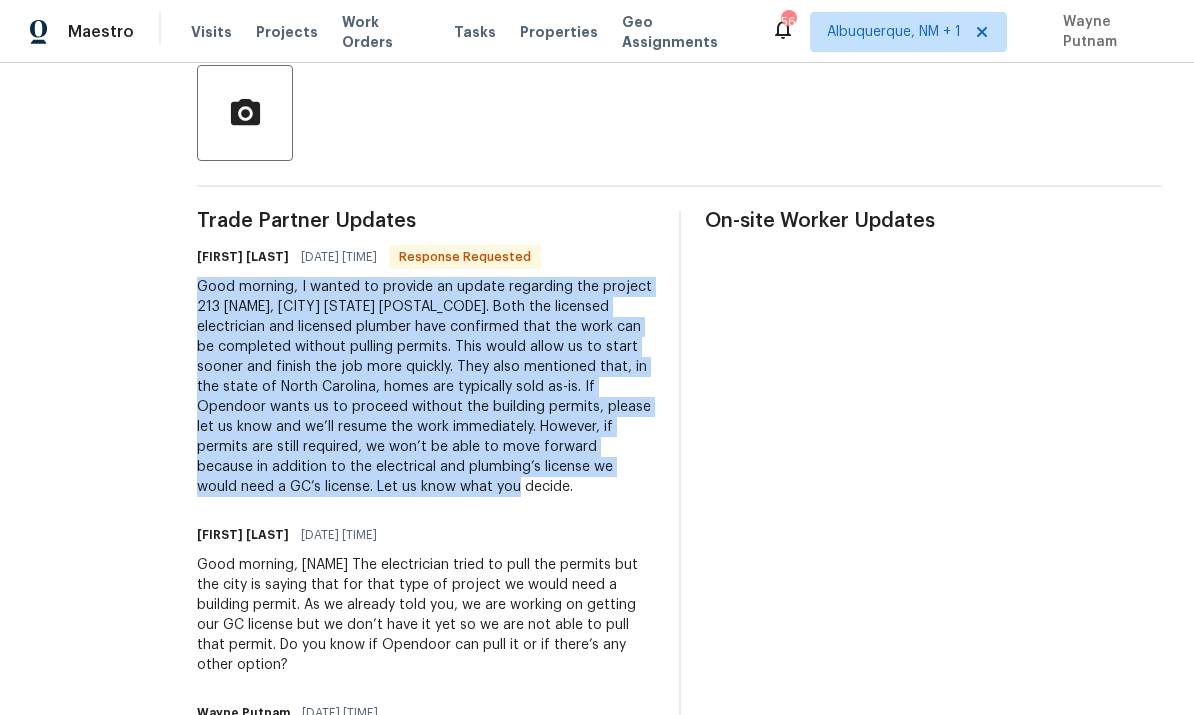 copy on "Good morning,
I wanted to provide an update regarding the project 213 Gatewood Dr, Garner NC 27529. Both the licensed electrician and licensed plumber have confirmed that the work can be completed without pulling permits. This would allow us to start sooner and finish the job more quickly. They also mentioned that, in the state of North Carolina, homes are typically sold as-is.
If Opendoor wants us to proceed without the building permits, please let us know and we’ll resume the work immediately. However, if permits are still required, we won’t be able to move forward because in addition to the electrical and plumbing’s license we would need a GC’s license.
Let us know what you decide." 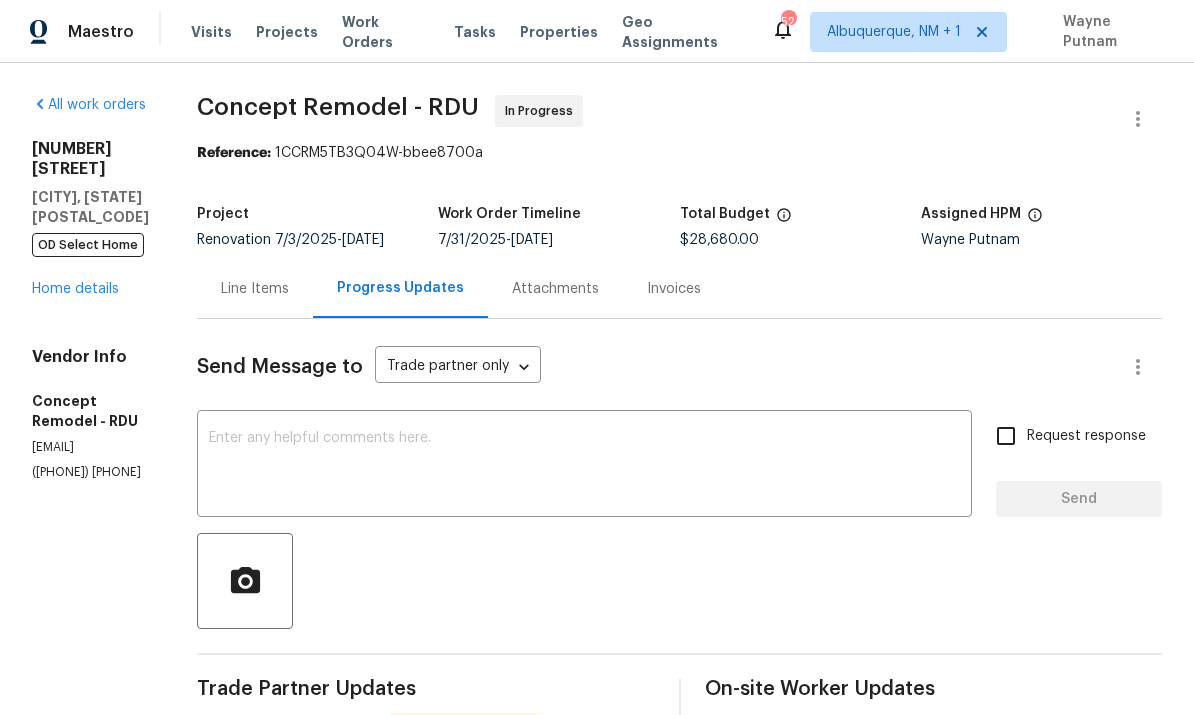 scroll, scrollTop: 0, scrollLeft: 0, axis: both 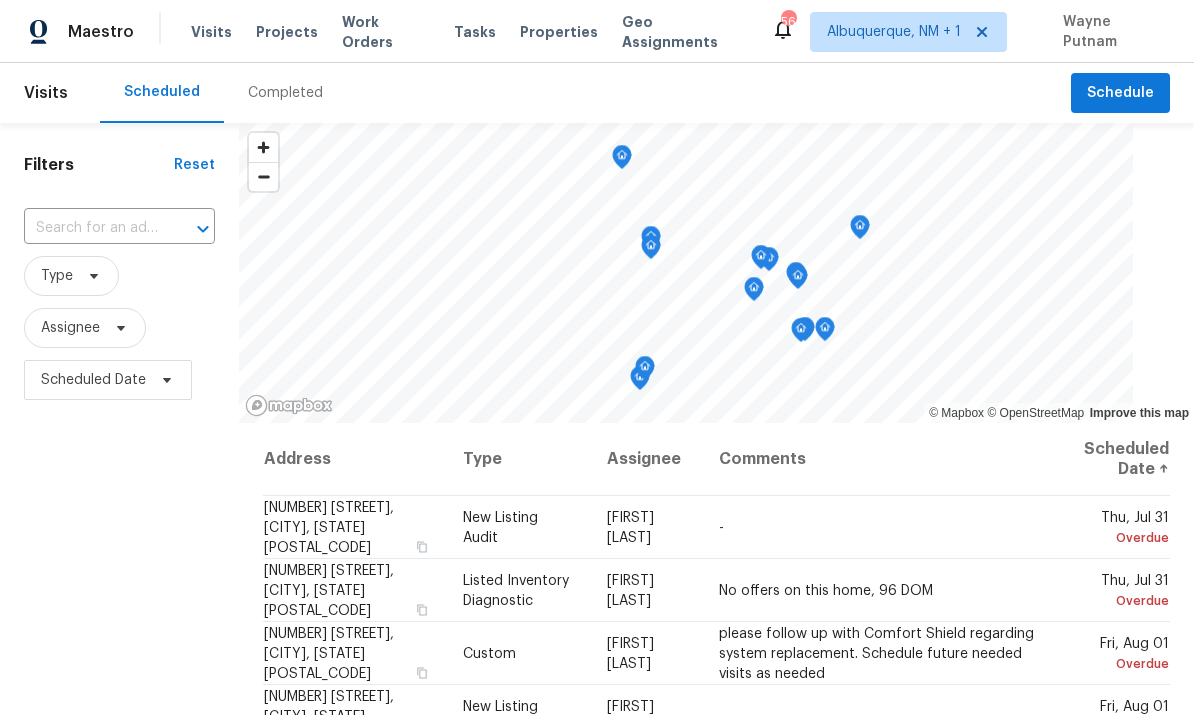 click on "Projects" at bounding box center [287, 32] 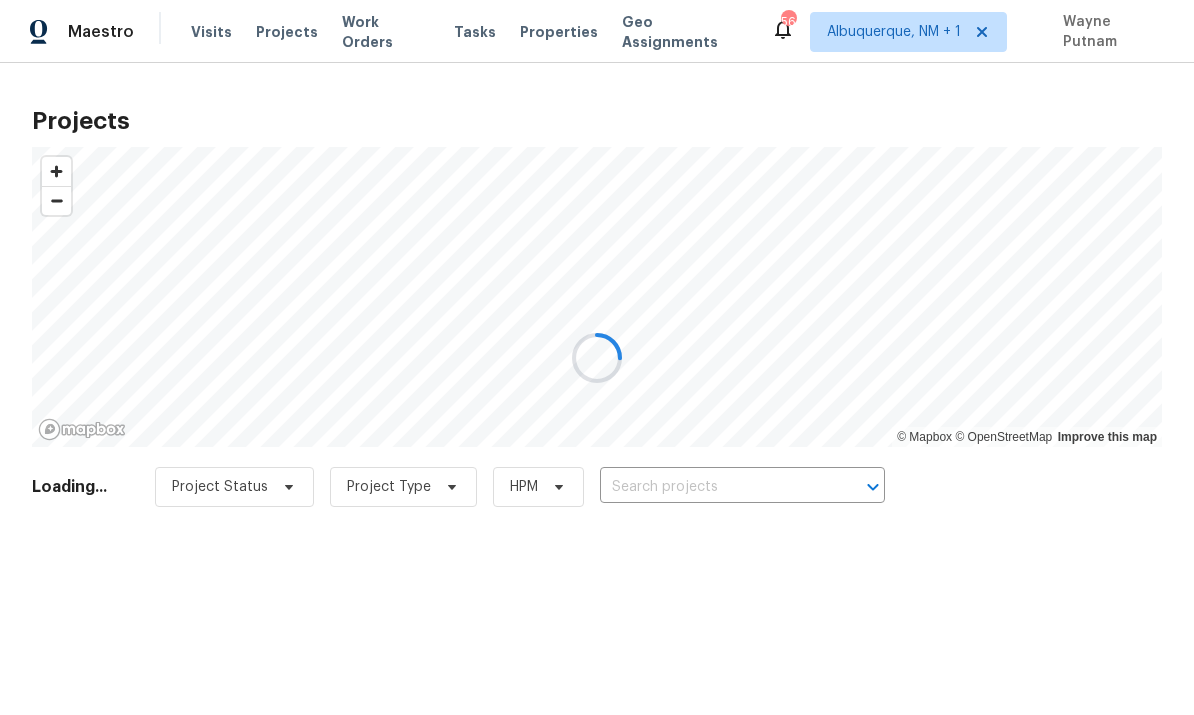 click at bounding box center [597, 357] 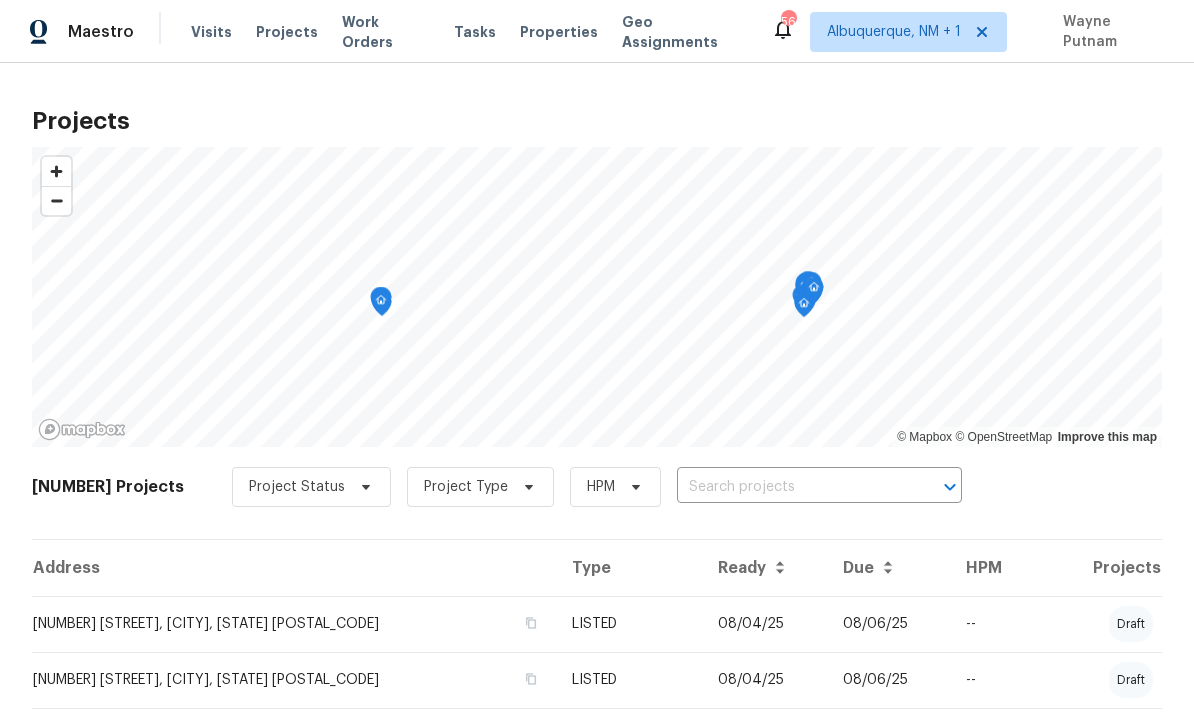 click at bounding box center (791, 487) 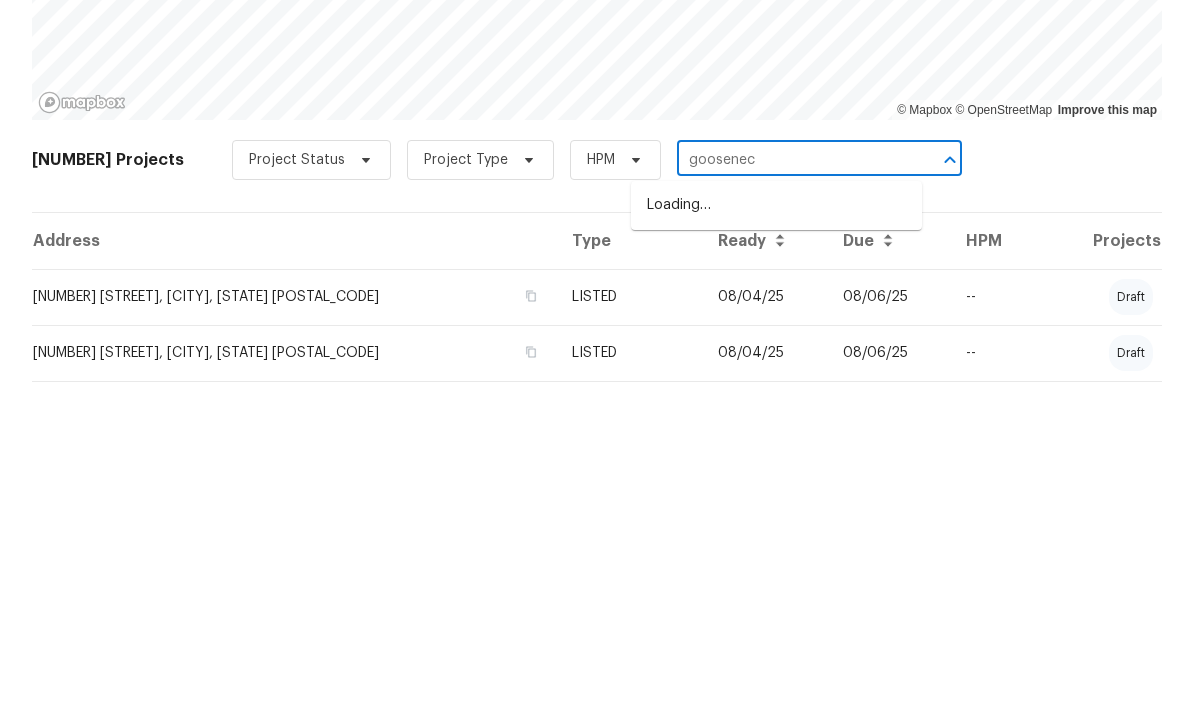 type on "gooseneck" 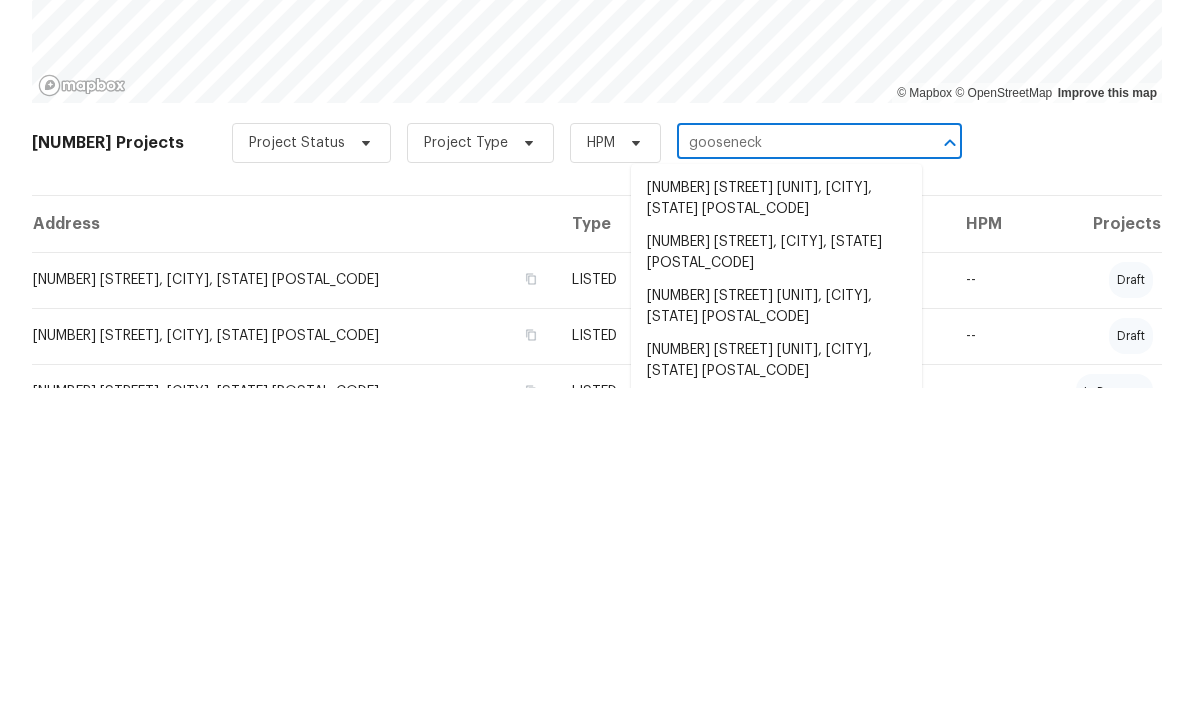 scroll, scrollTop: 15, scrollLeft: 0, axis: vertical 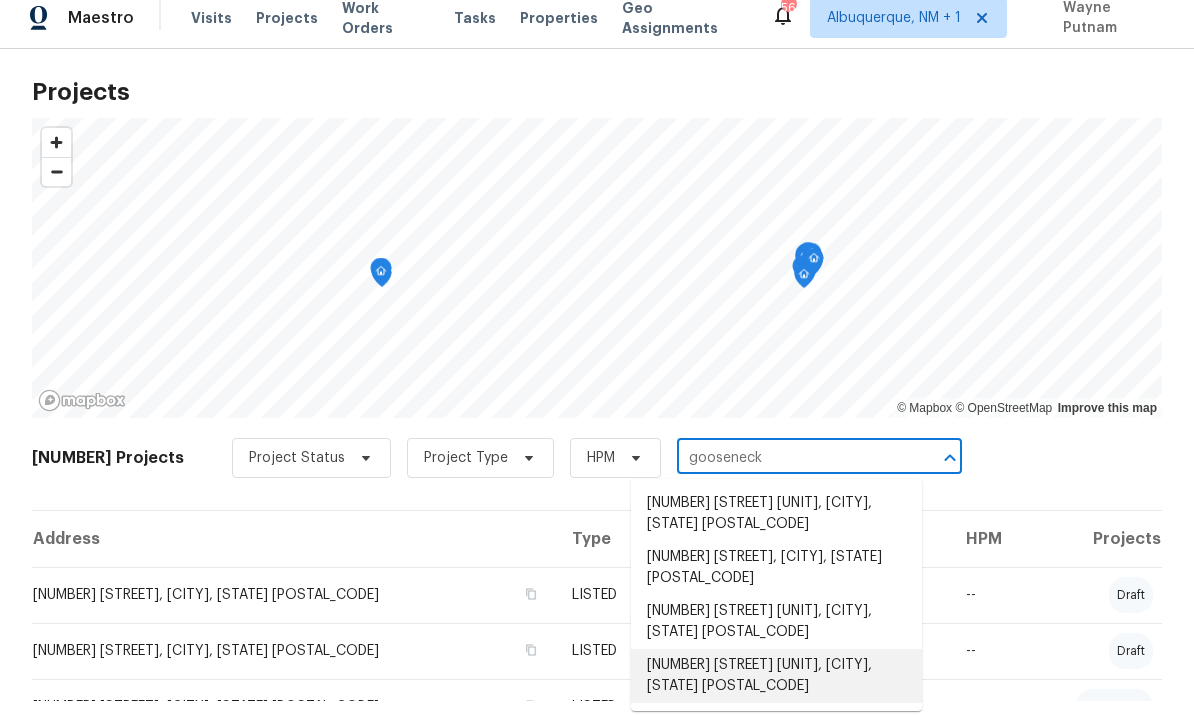 click on "501 Gooseneck Dr Unit B6, Cary, NC 27513" at bounding box center (776, 676) 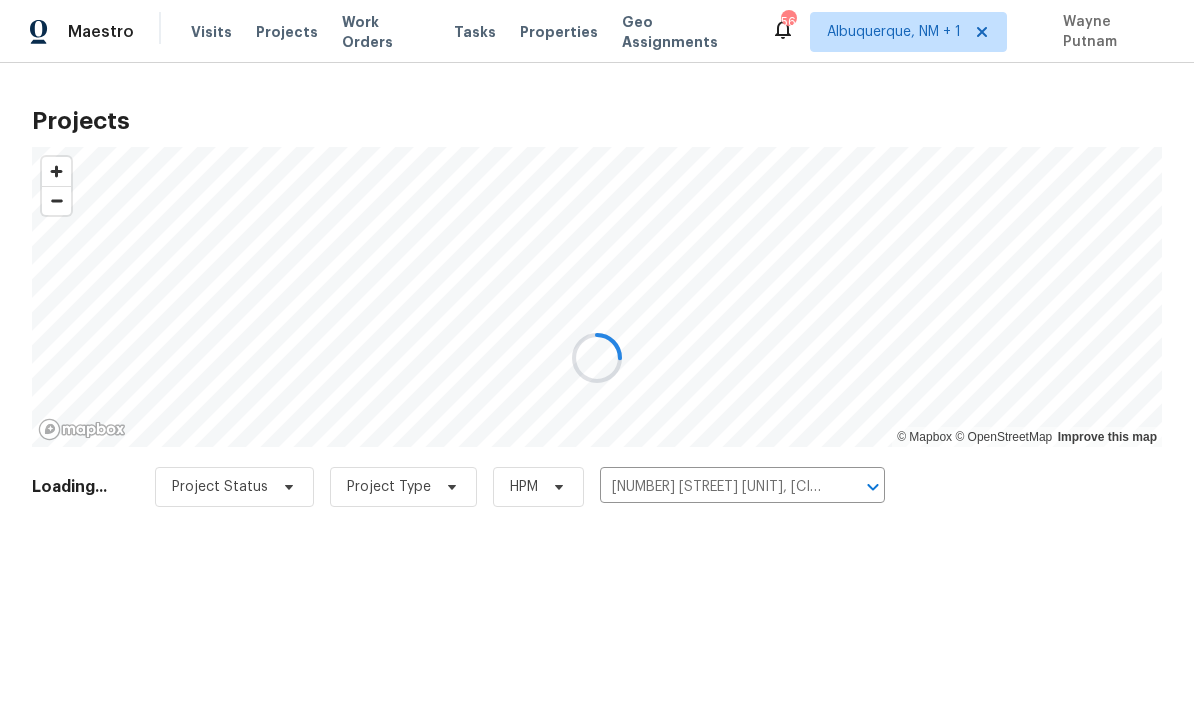 scroll, scrollTop: 0, scrollLeft: 0, axis: both 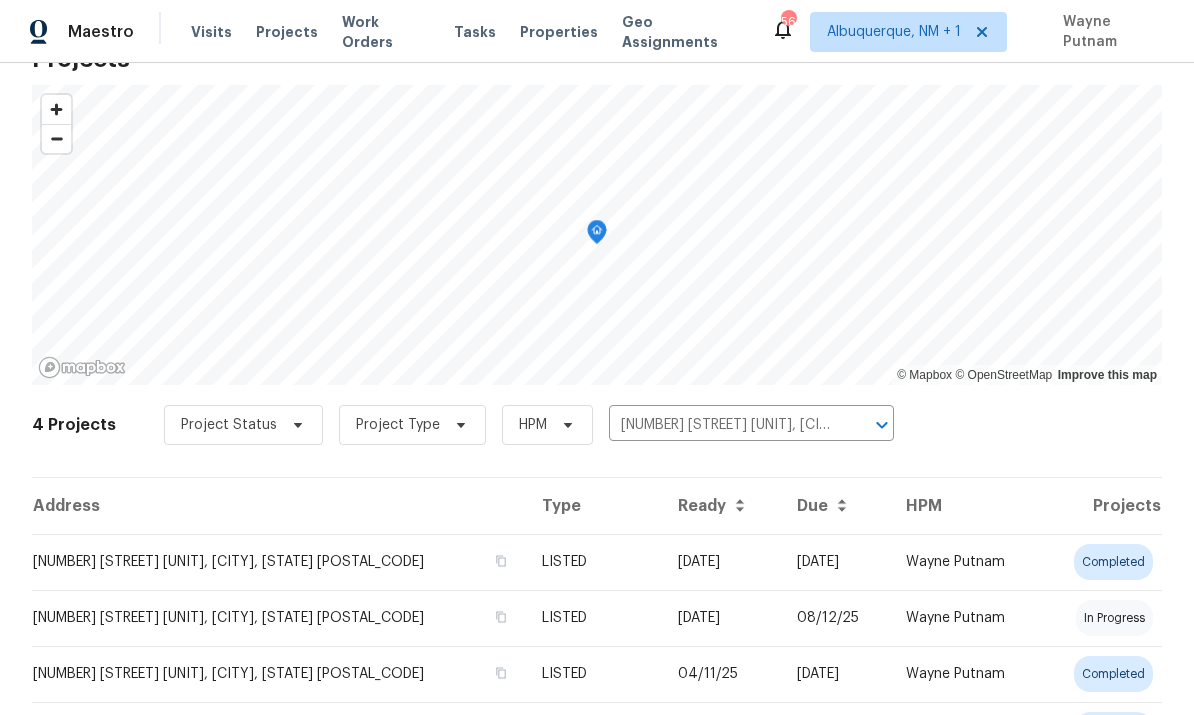click on "501 Gooseneck Dr Unit B6, Cary, NC 27513" at bounding box center (279, 618) 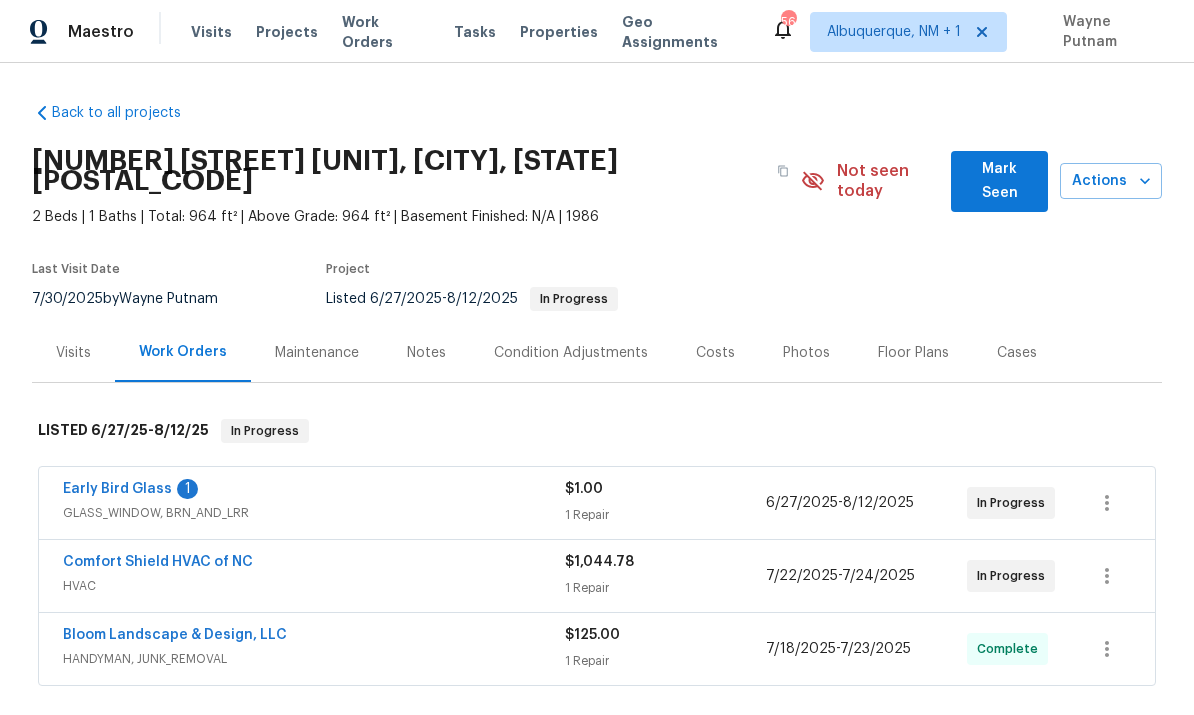 click on "Early Bird Glass" at bounding box center [117, 489] 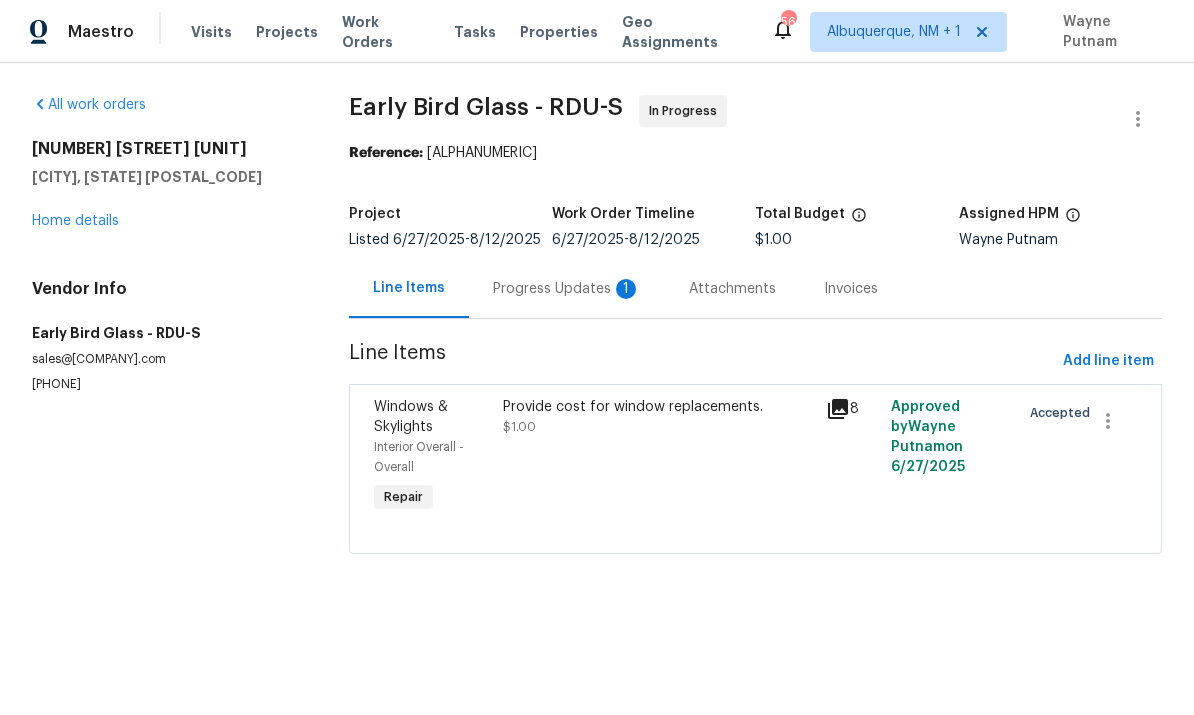 click on "Progress Updates 1" at bounding box center (567, 289) 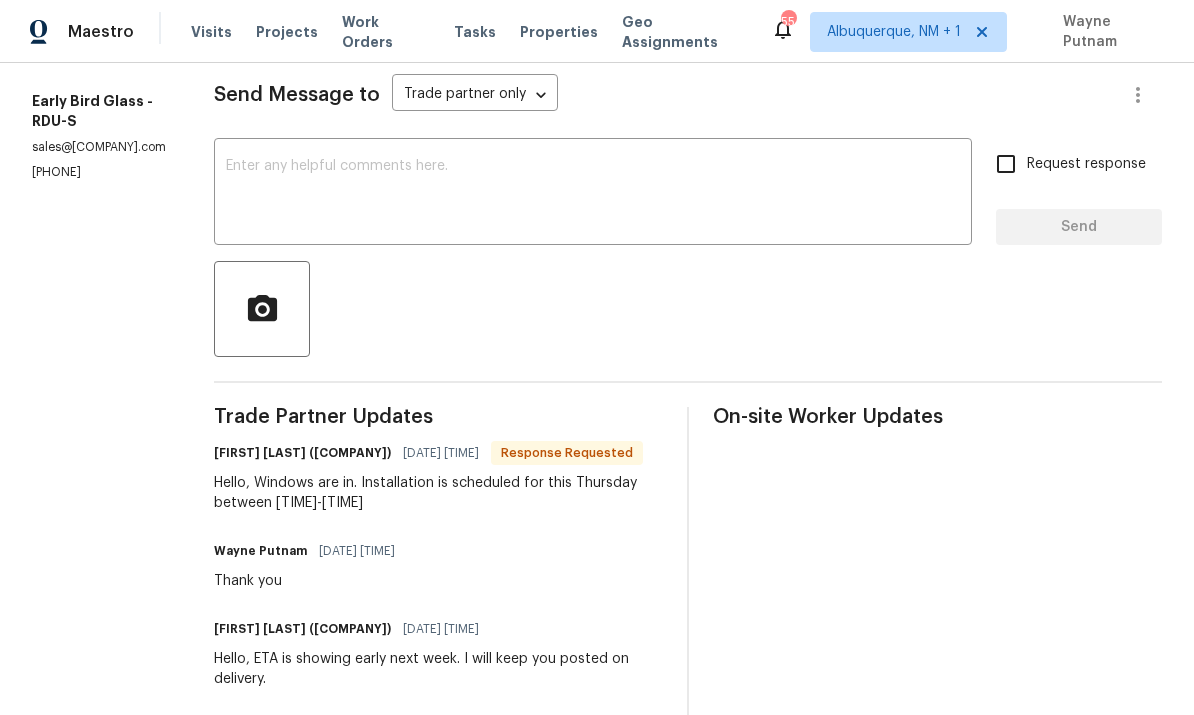 scroll, scrollTop: 274, scrollLeft: 0, axis: vertical 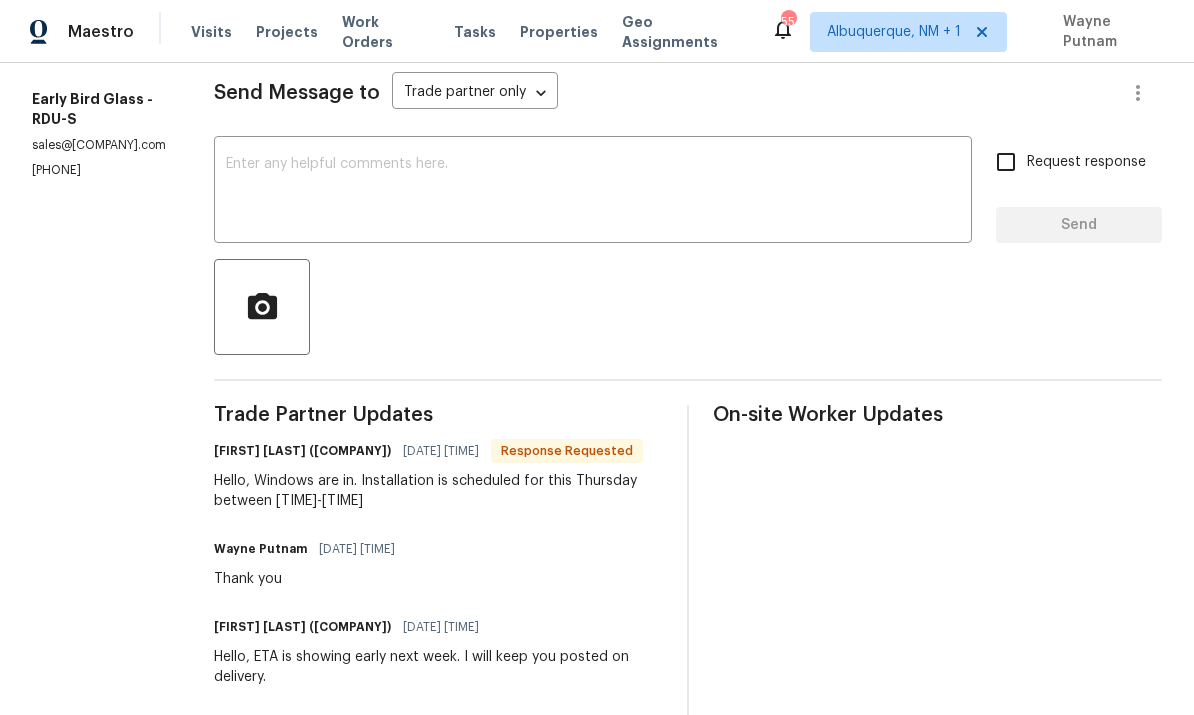 click at bounding box center [593, 192] 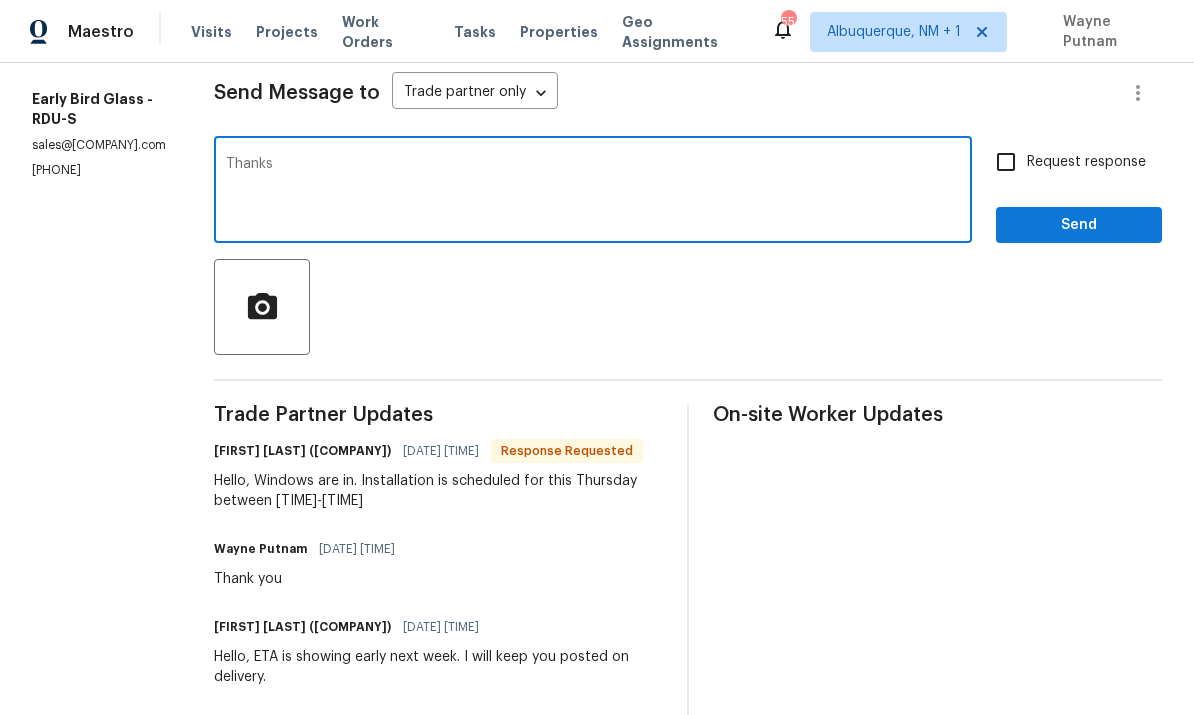 type on "Thanks" 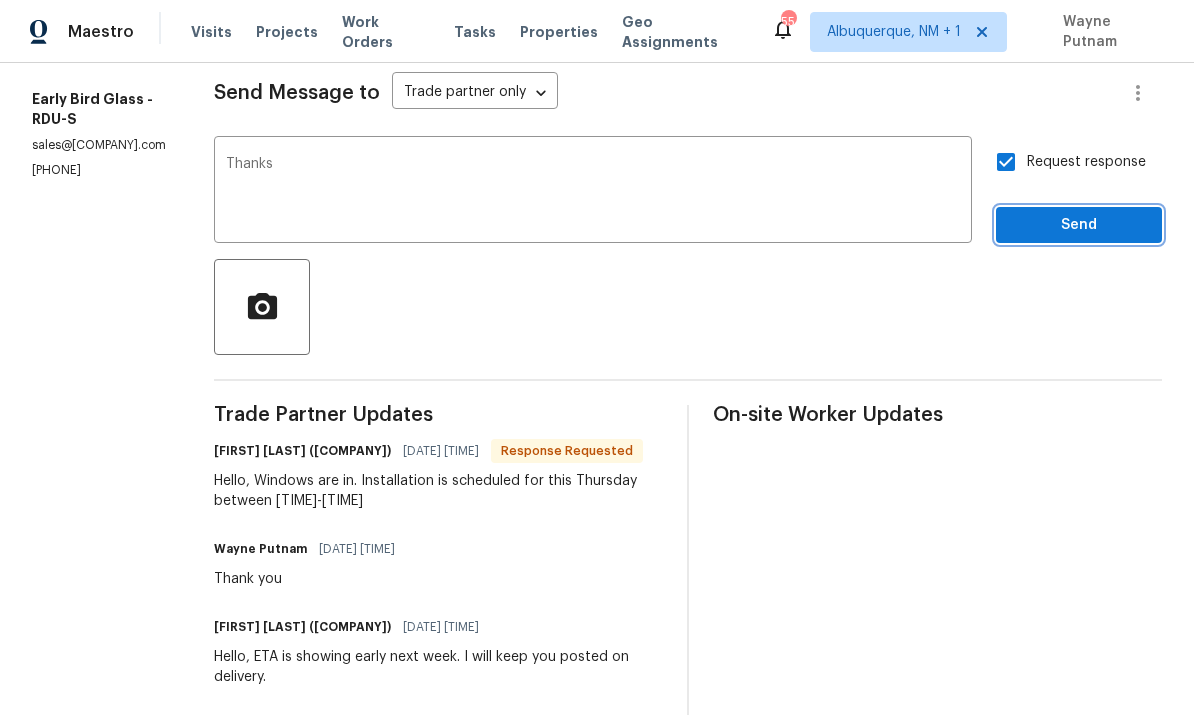 click on "Send" at bounding box center (1079, 225) 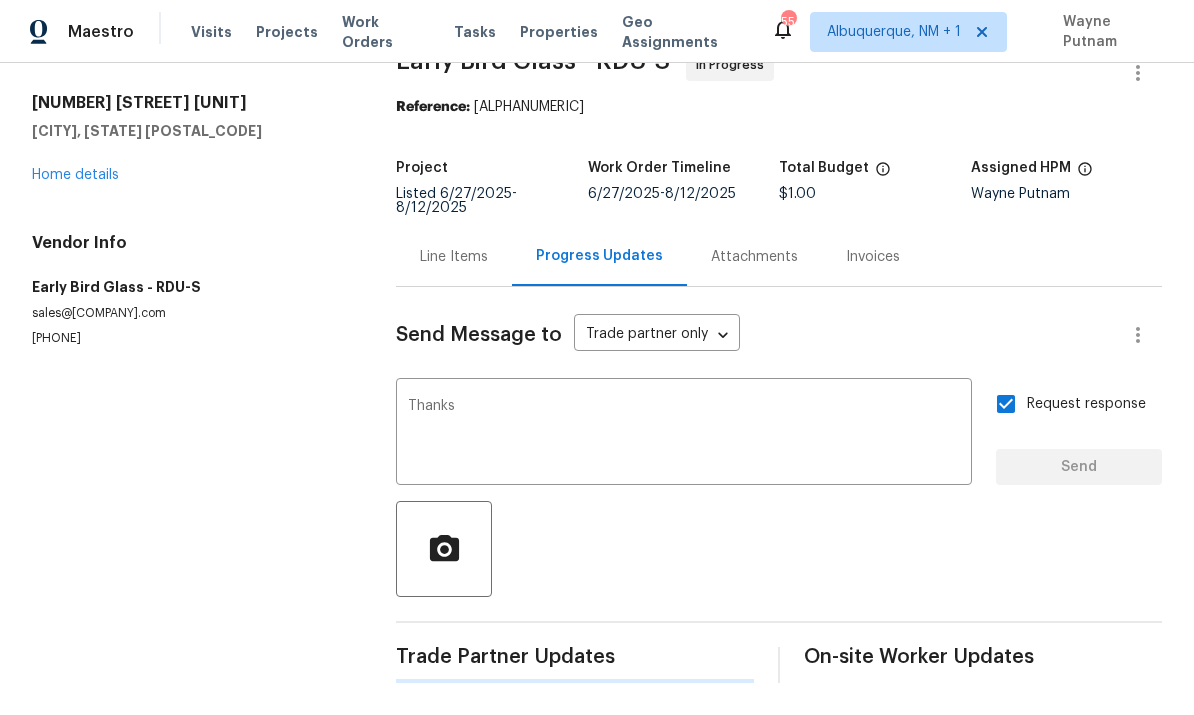 scroll, scrollTop: 0, scrollLeft: 0, axis: both 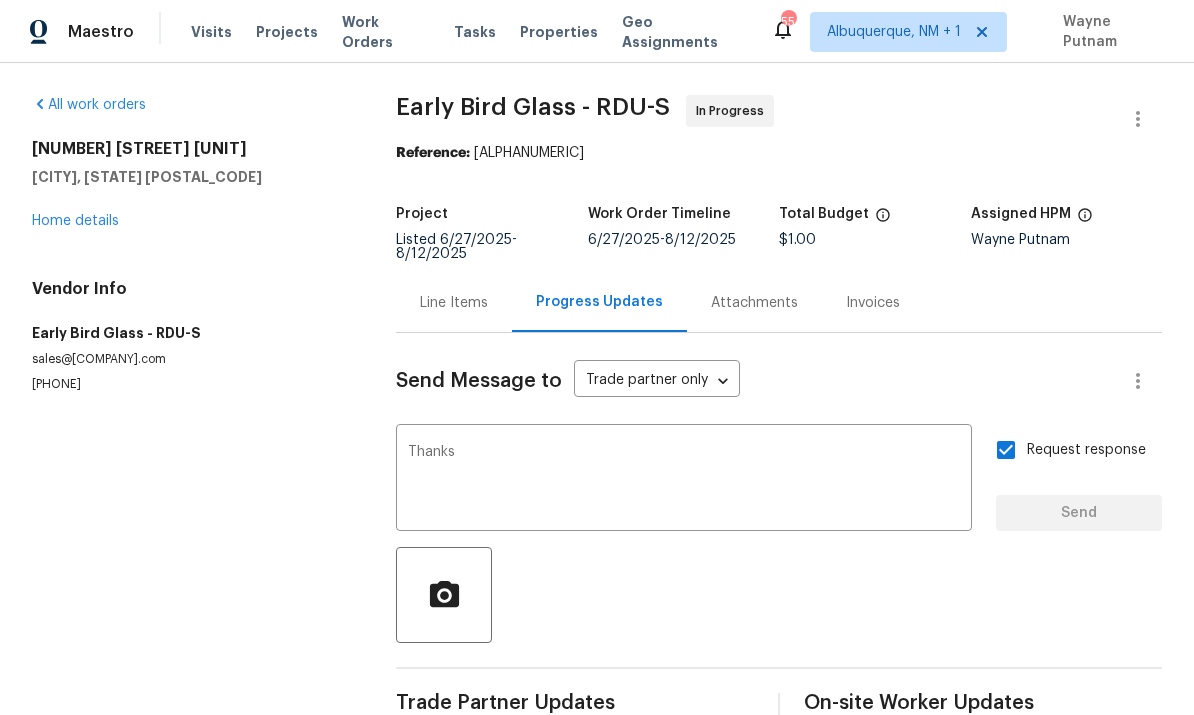 type 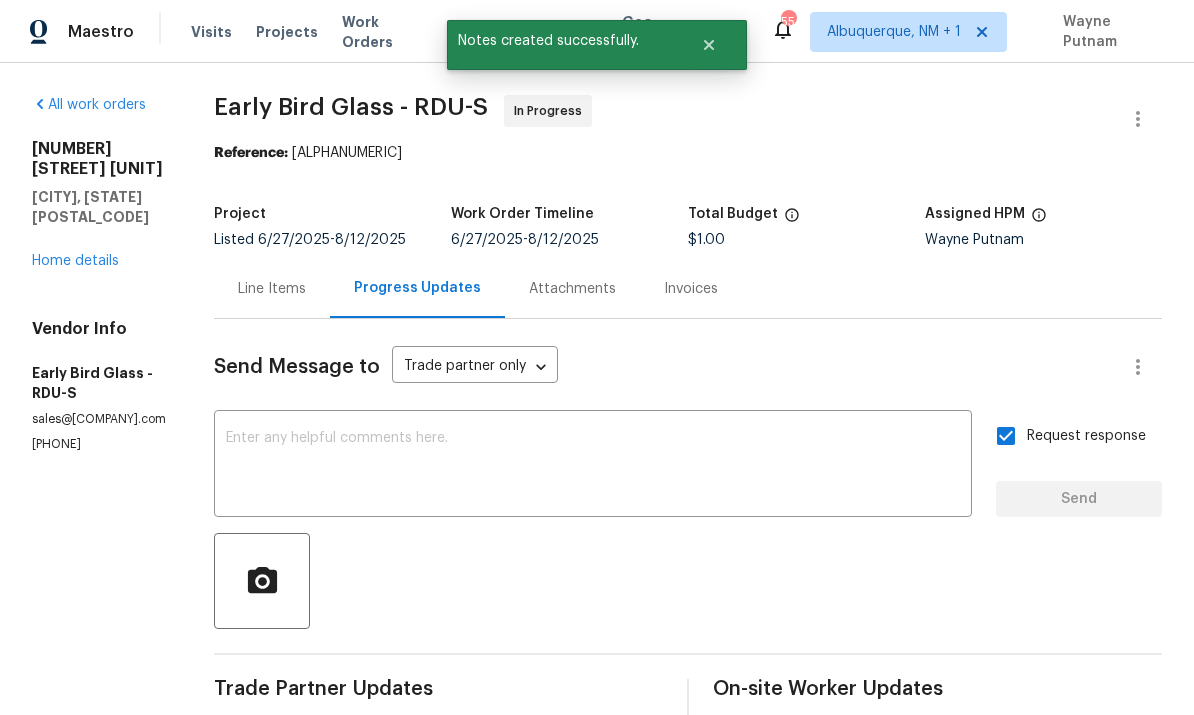 click on "Home details" at bounding box center [75, 261] 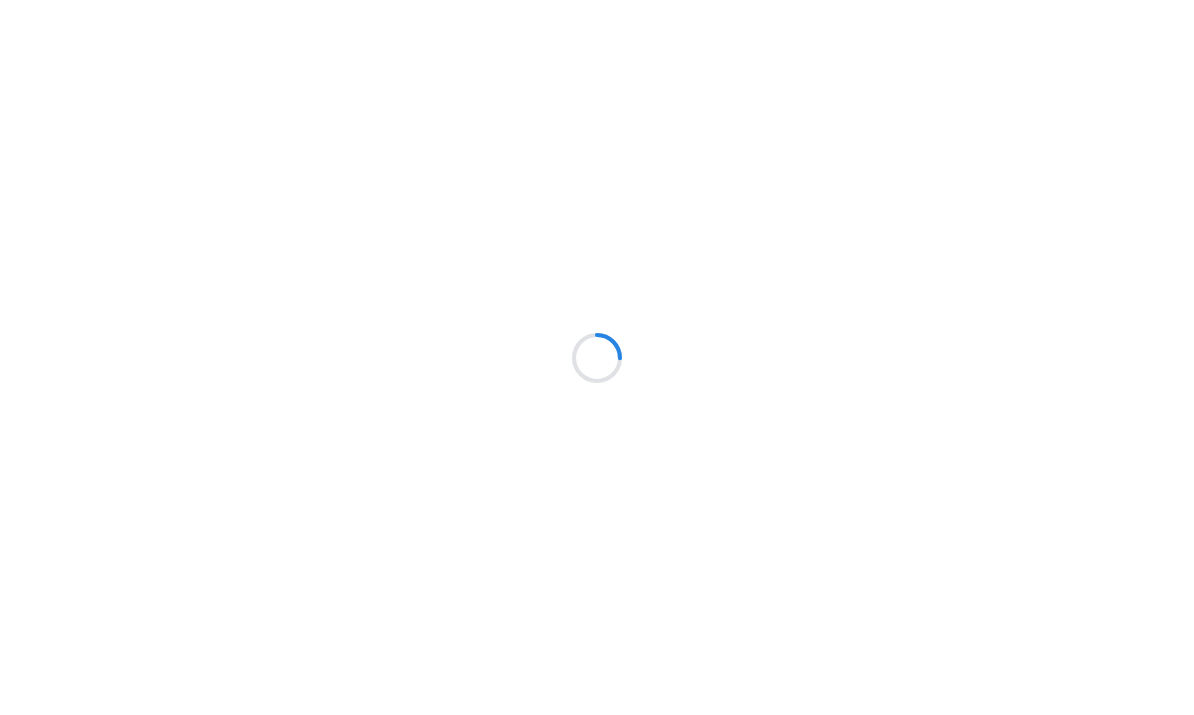 scroll, scrollTop: 0, scrollLeft: 0, axis: both 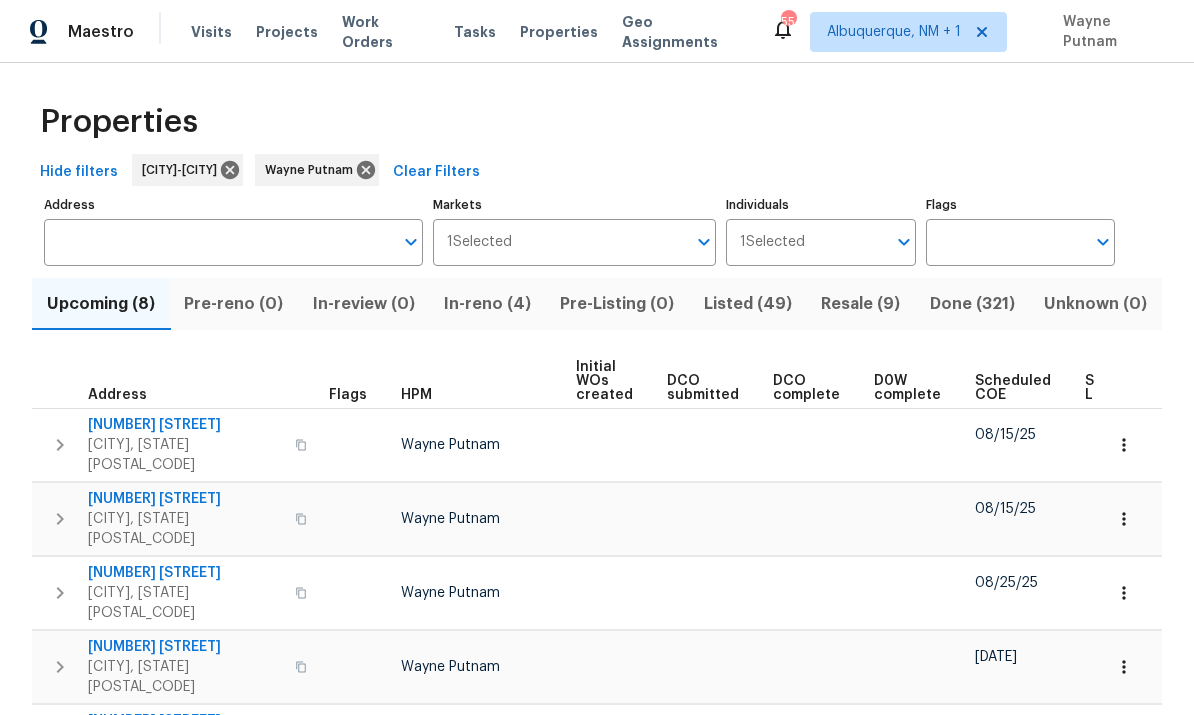 click on "Work Orders" at bounding box center [386, 32] 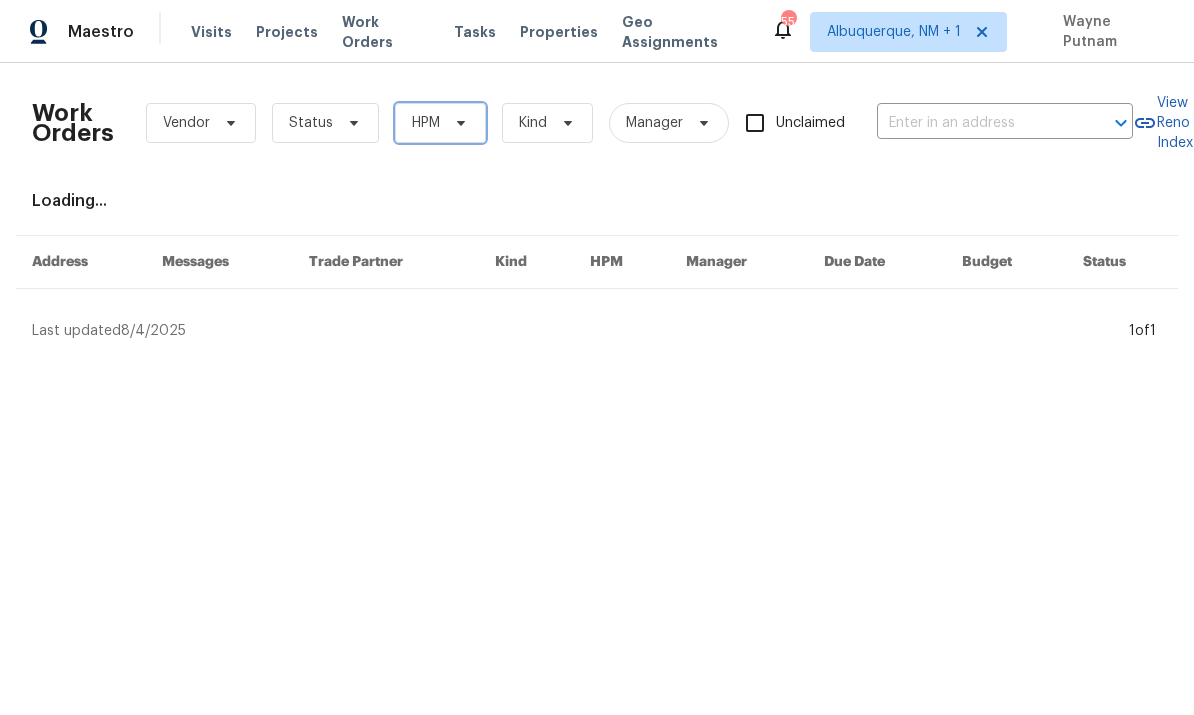 click 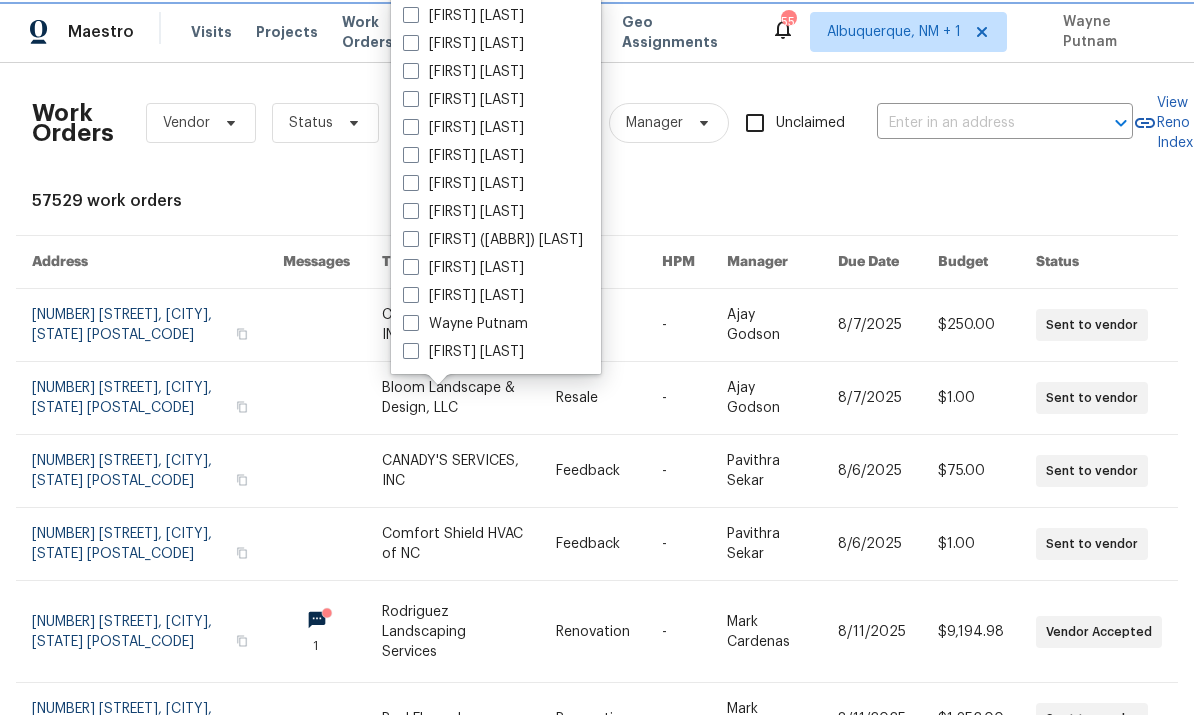scroll, scrollTop: 360, scrollLeft: 0, axis: vertical 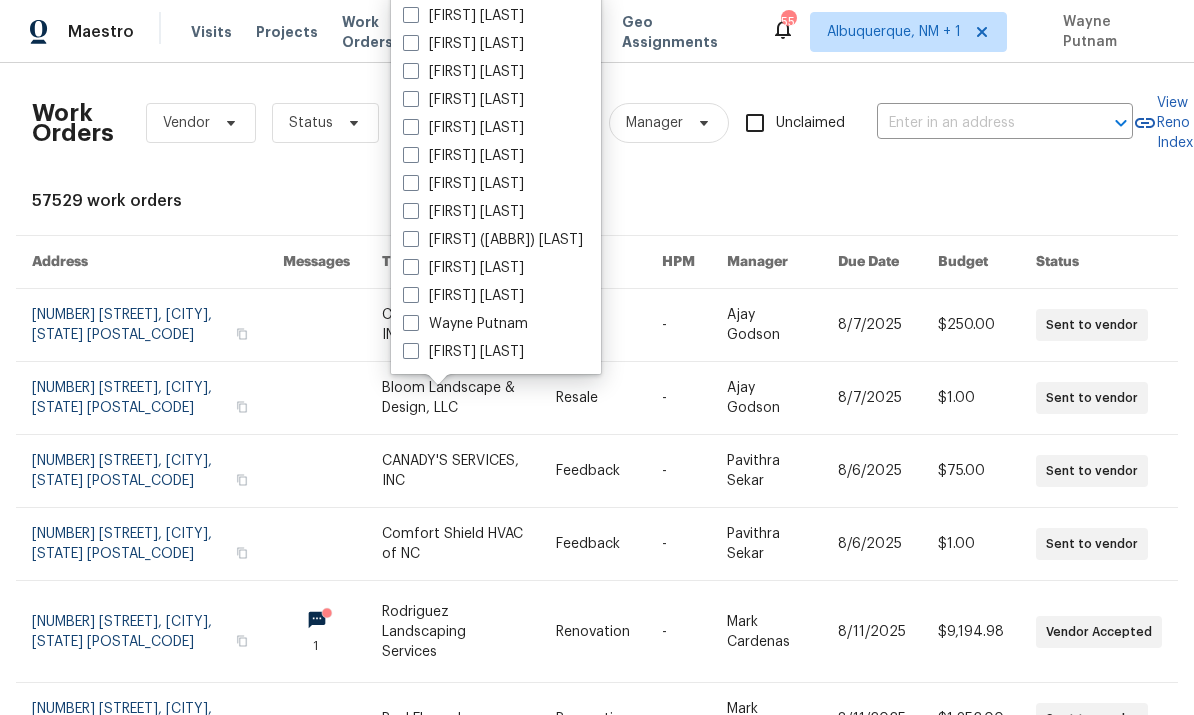 click at bounding box center (411, 323) 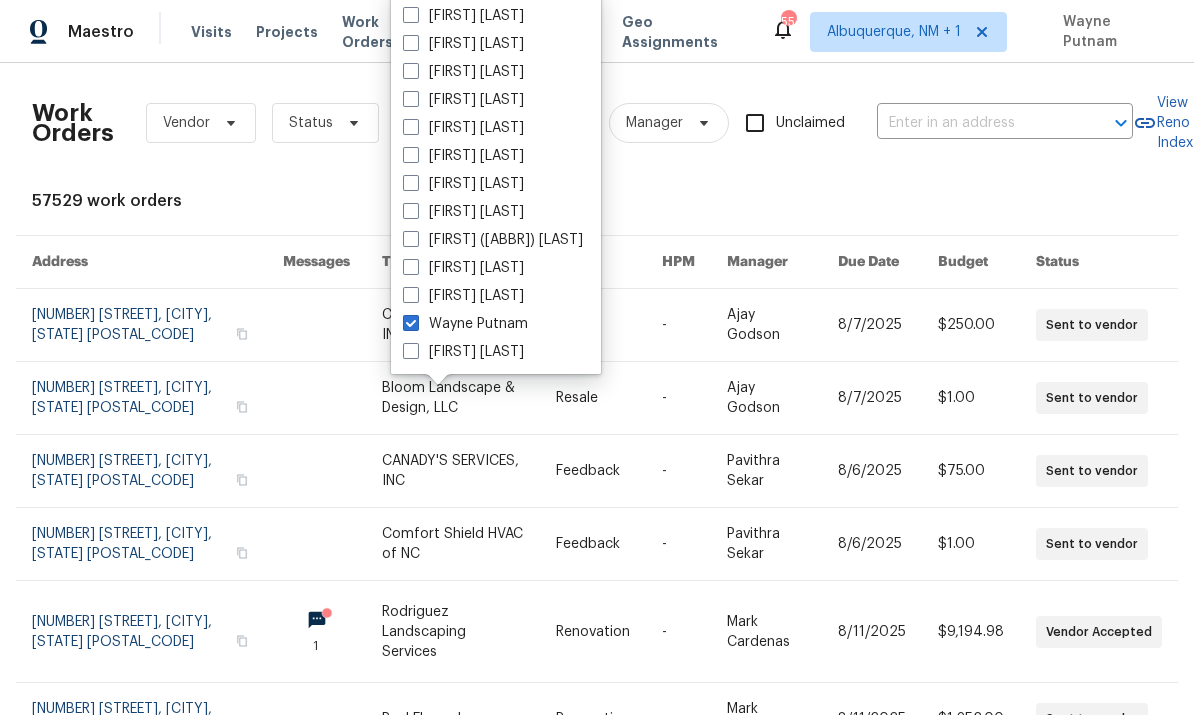 checkbox on "true" 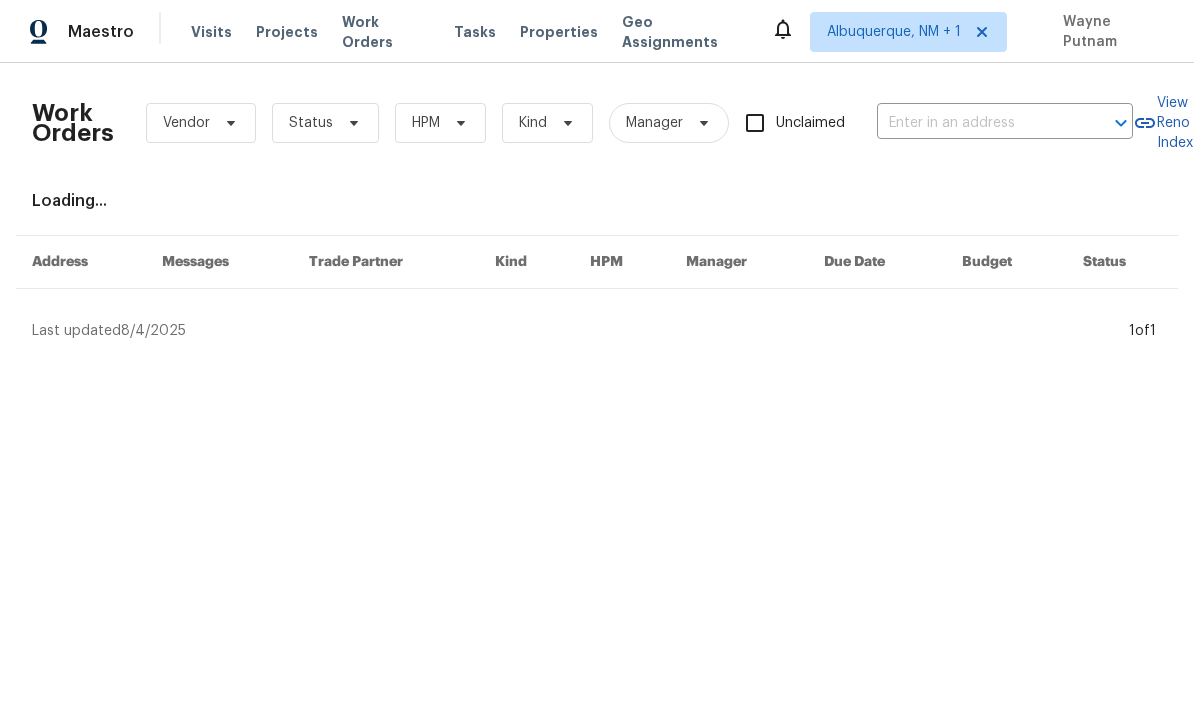 scroll, scrollTop: 0, scrollLeft: 0, axis: both 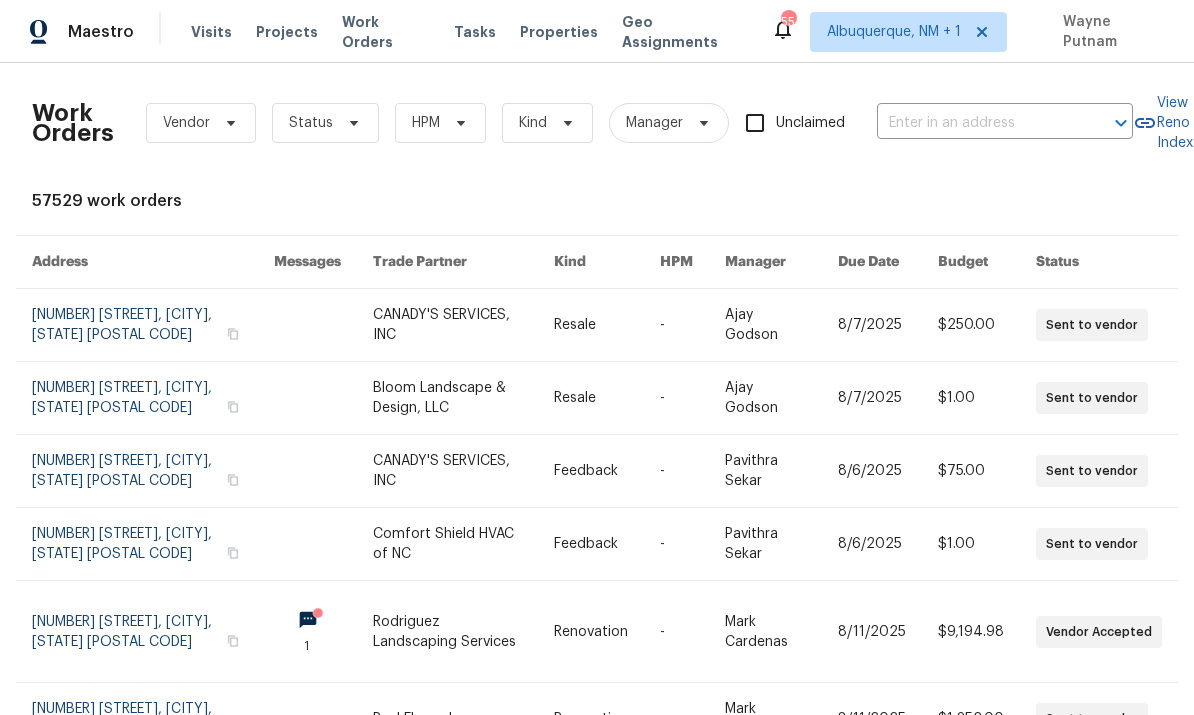 click on "Kind" at bounding box center [591, 262] 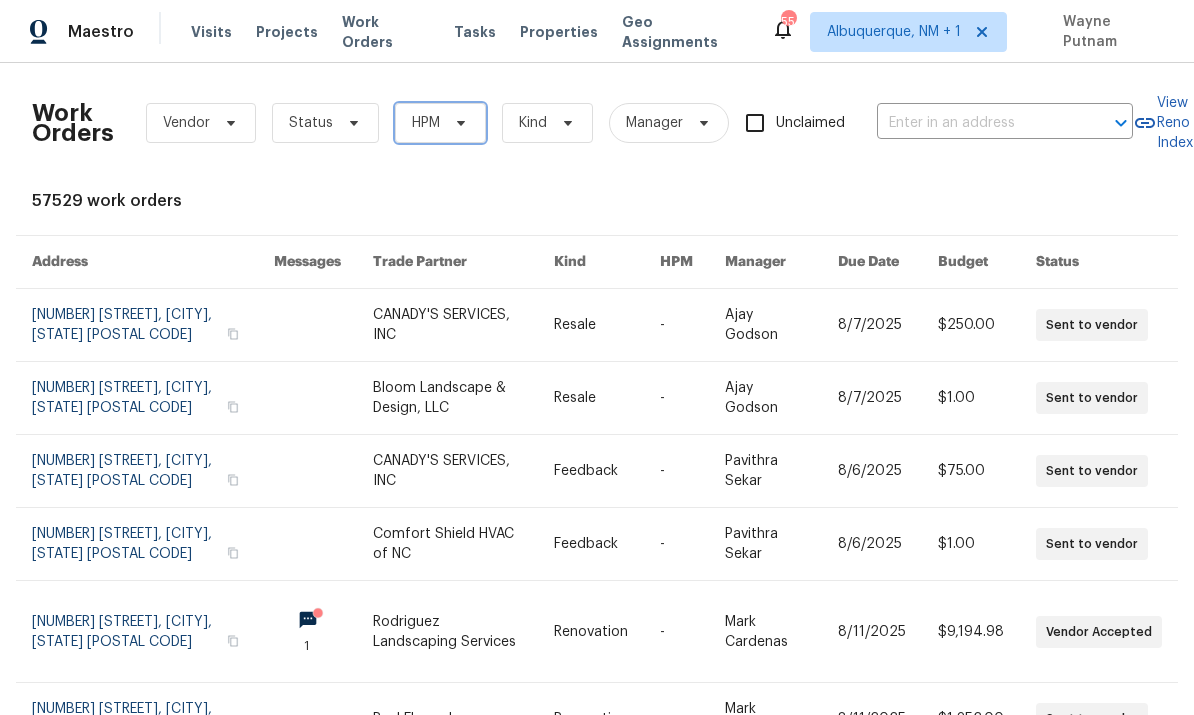click on "HPM" at bounding box center [440, 123] 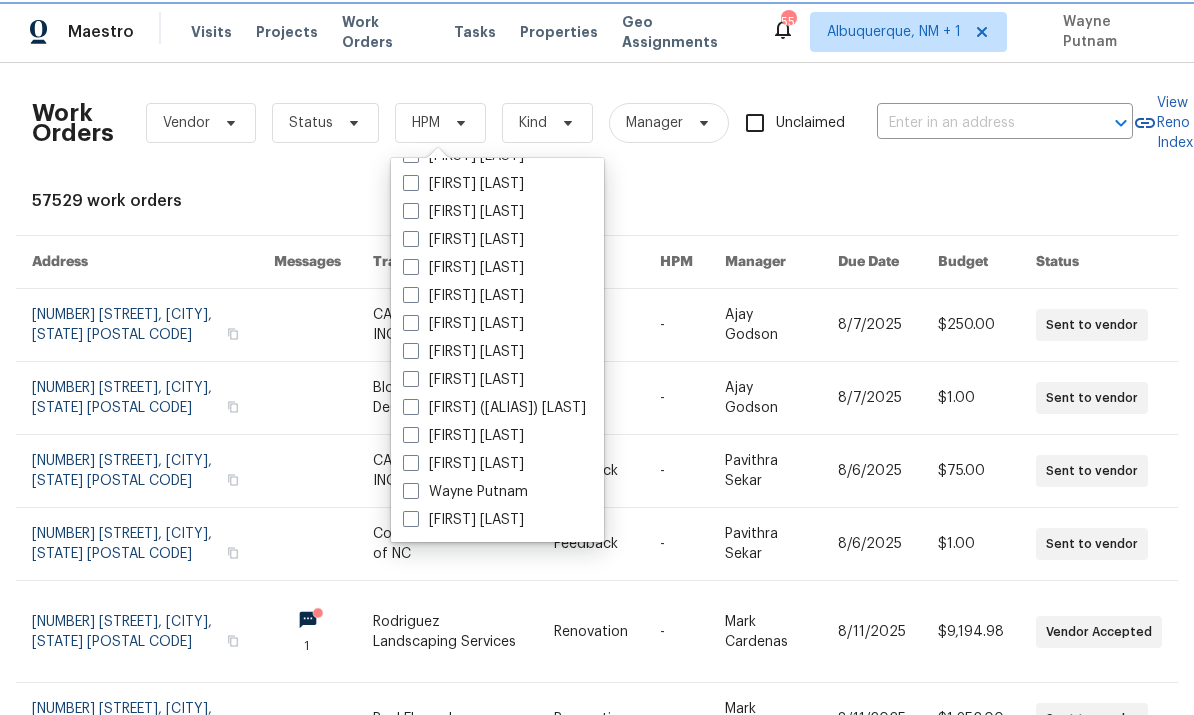 scroll, scrollTop: 360, scrollLeft: 0, axis: vertical 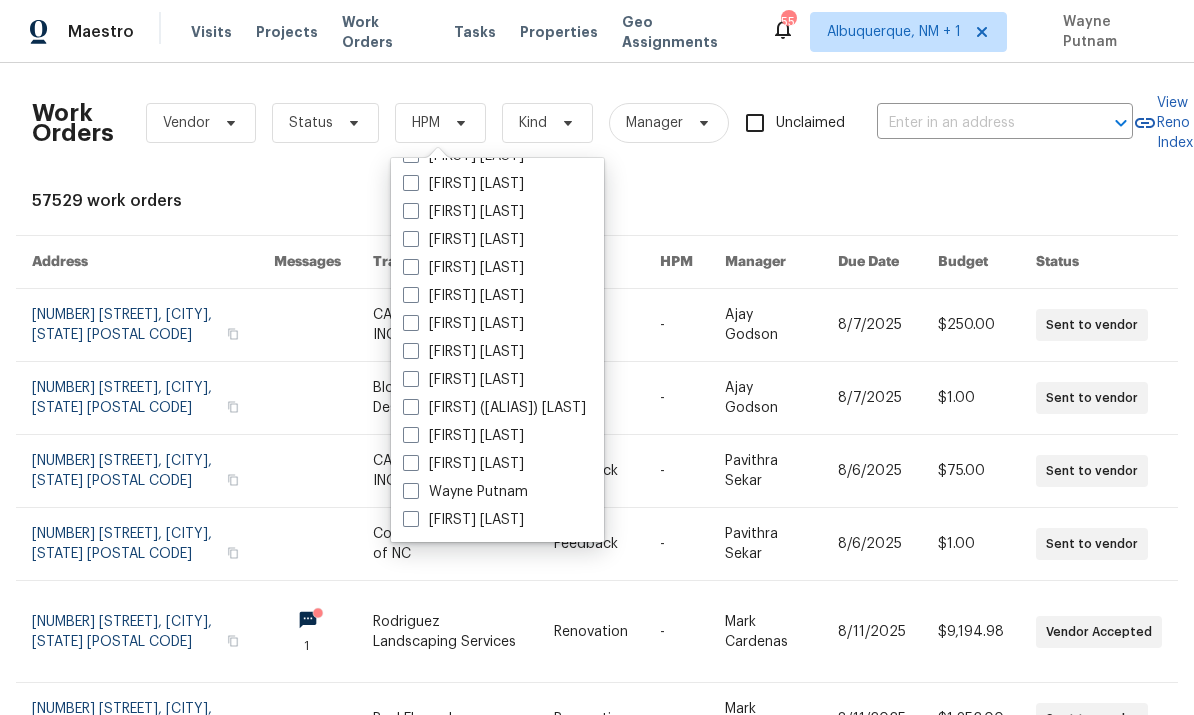 click on "Wayne Putnam" at bounding box center (465, 492) 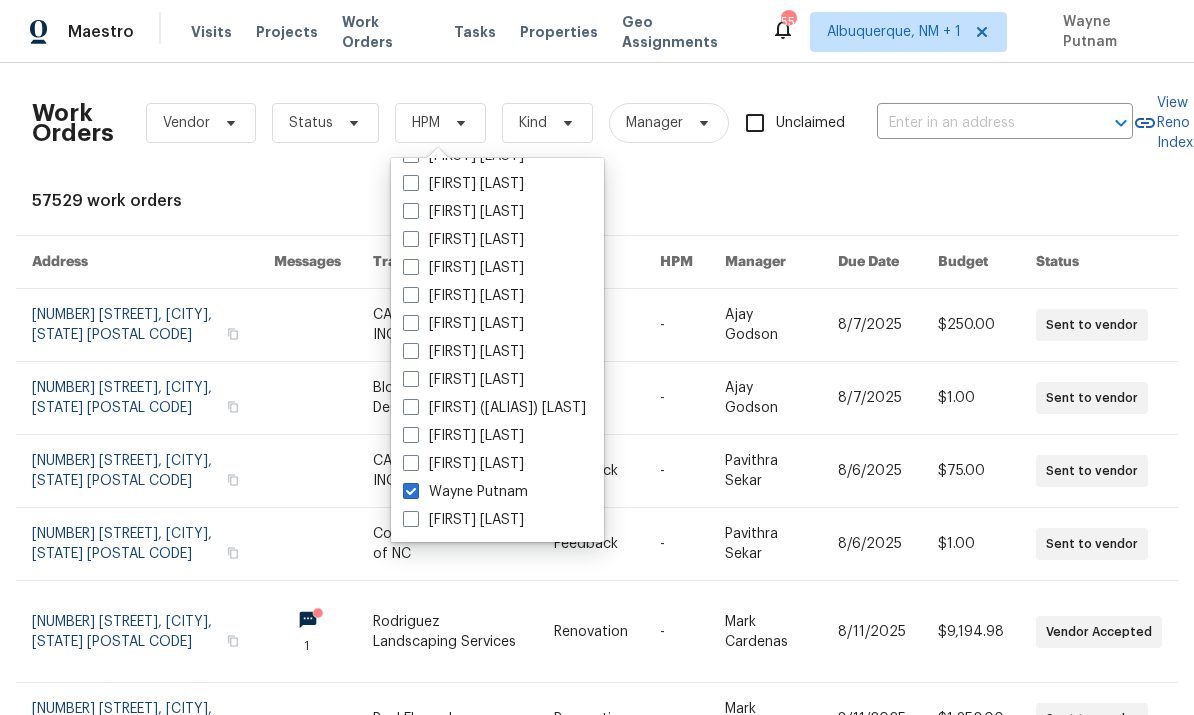 checkbox on "true" 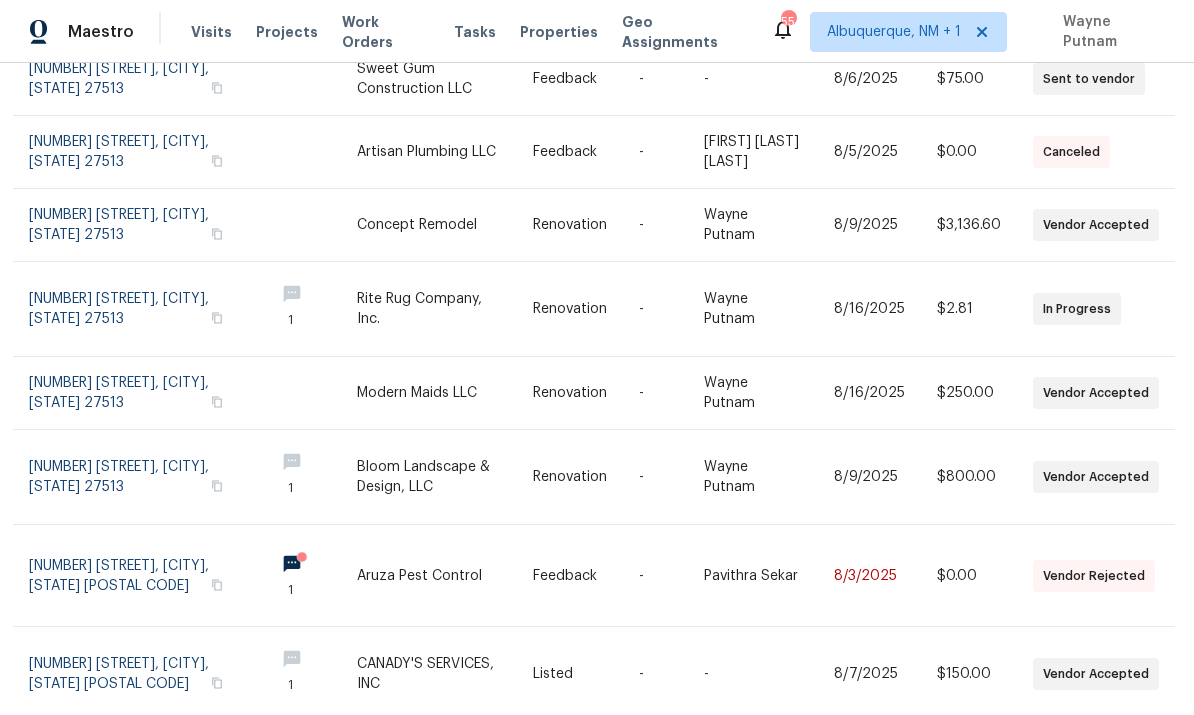 scroll, scrollTop: 421, scrollLeft: 3, axis: both 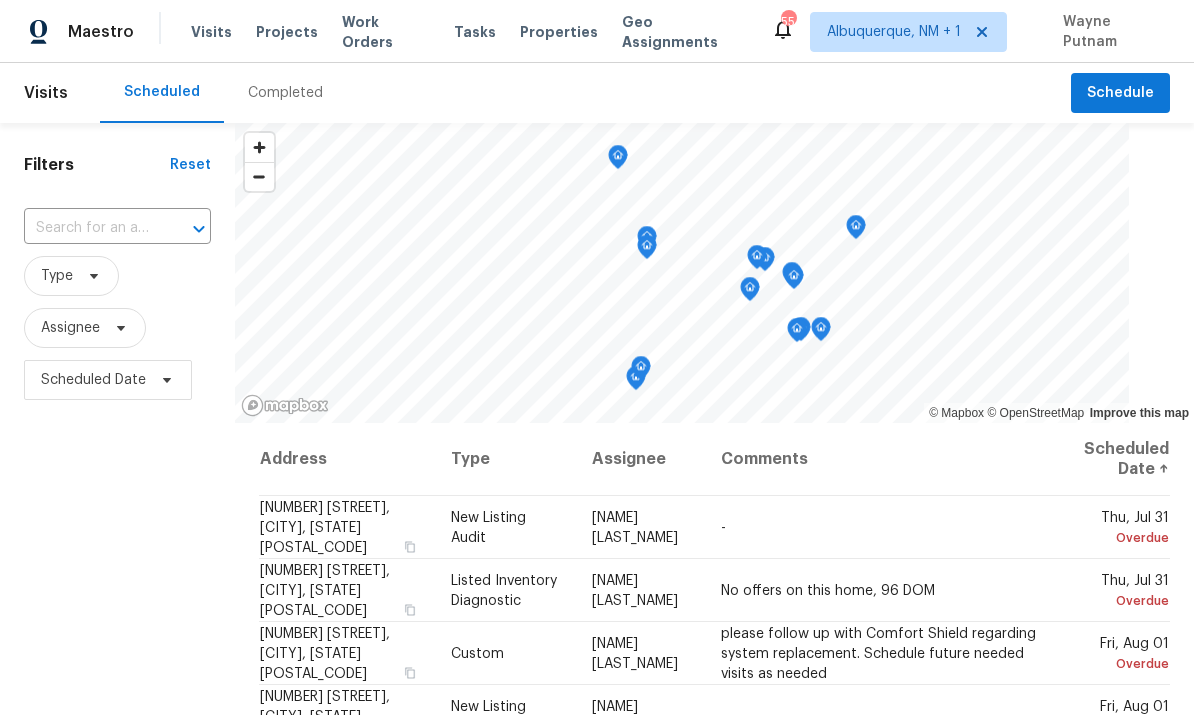 click on "Work Orders" at bounding box center [386, 32] 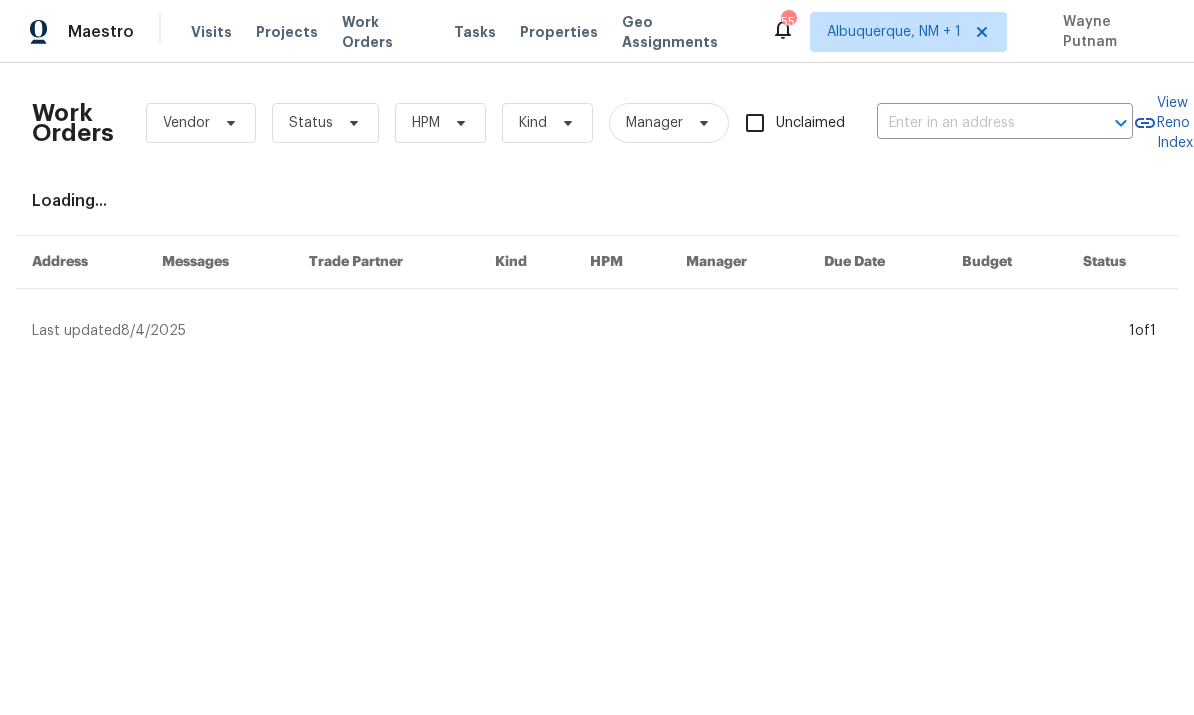click on "Projects" at bounding box center [287, 32] 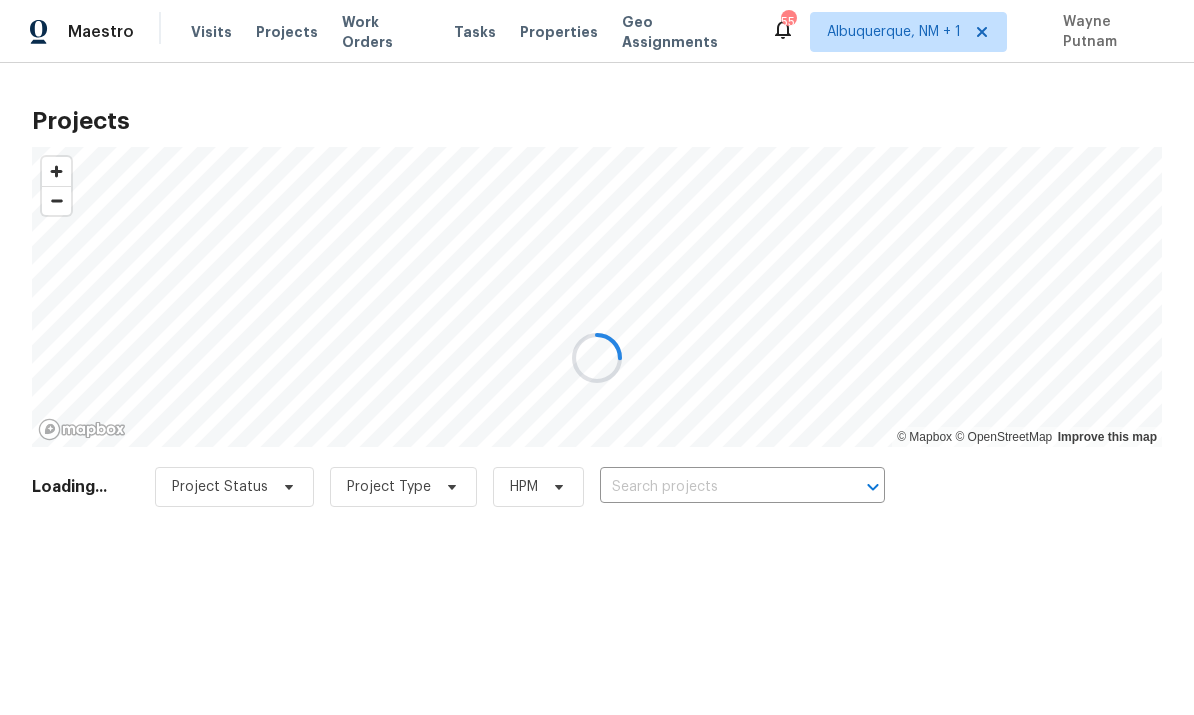 click at bounding box center [597, 357] 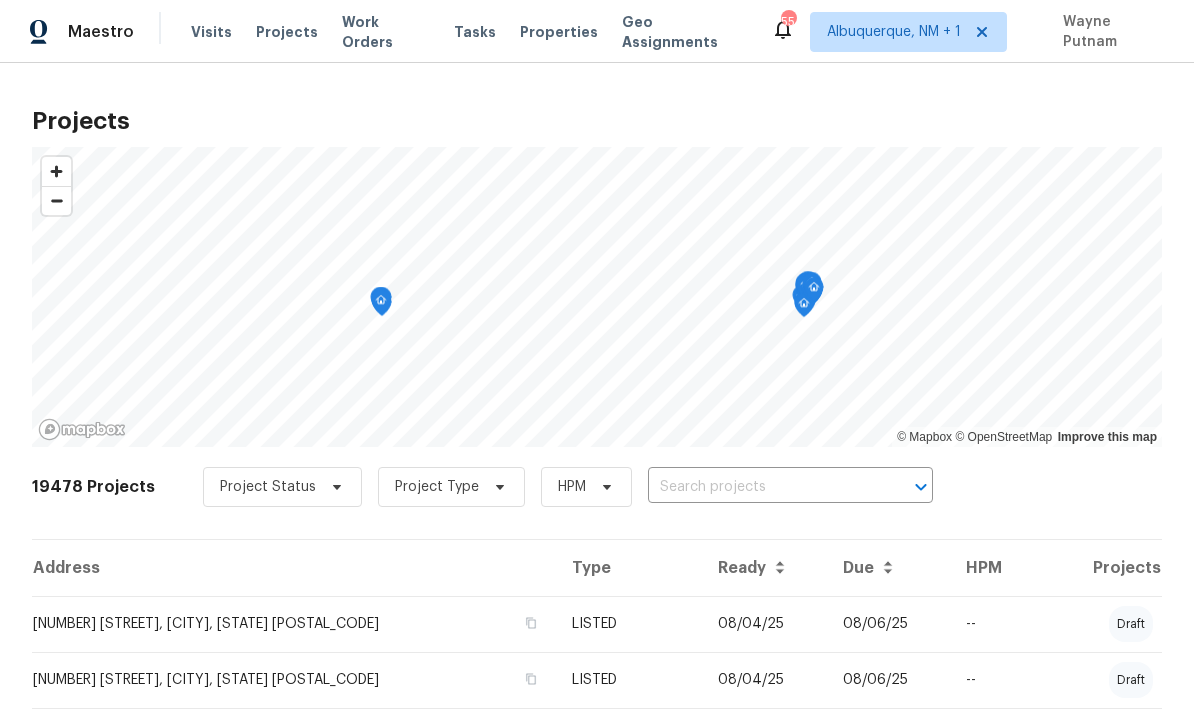 click at bounding box center (762, 487) 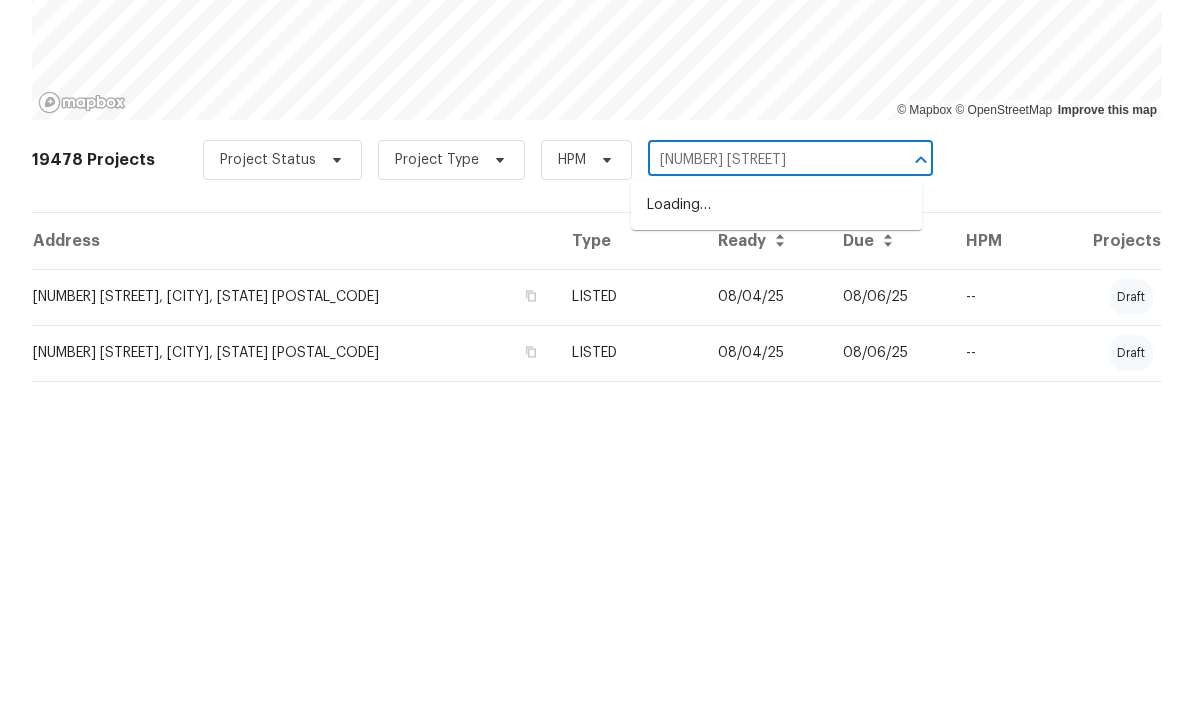 type on "[NUMBER] [STREET]" 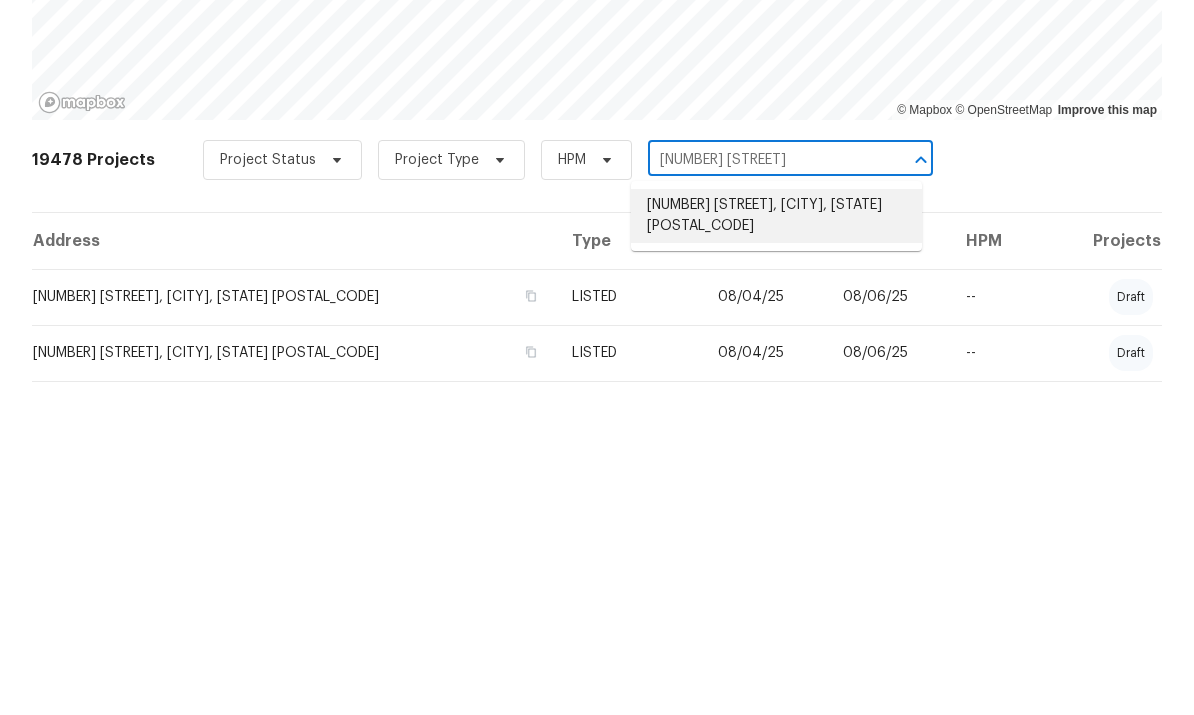 click on "[NUMBER] [STREET], [CITY], [STATE] [POSTAL_CODE]" at bounding box center (776, 543) 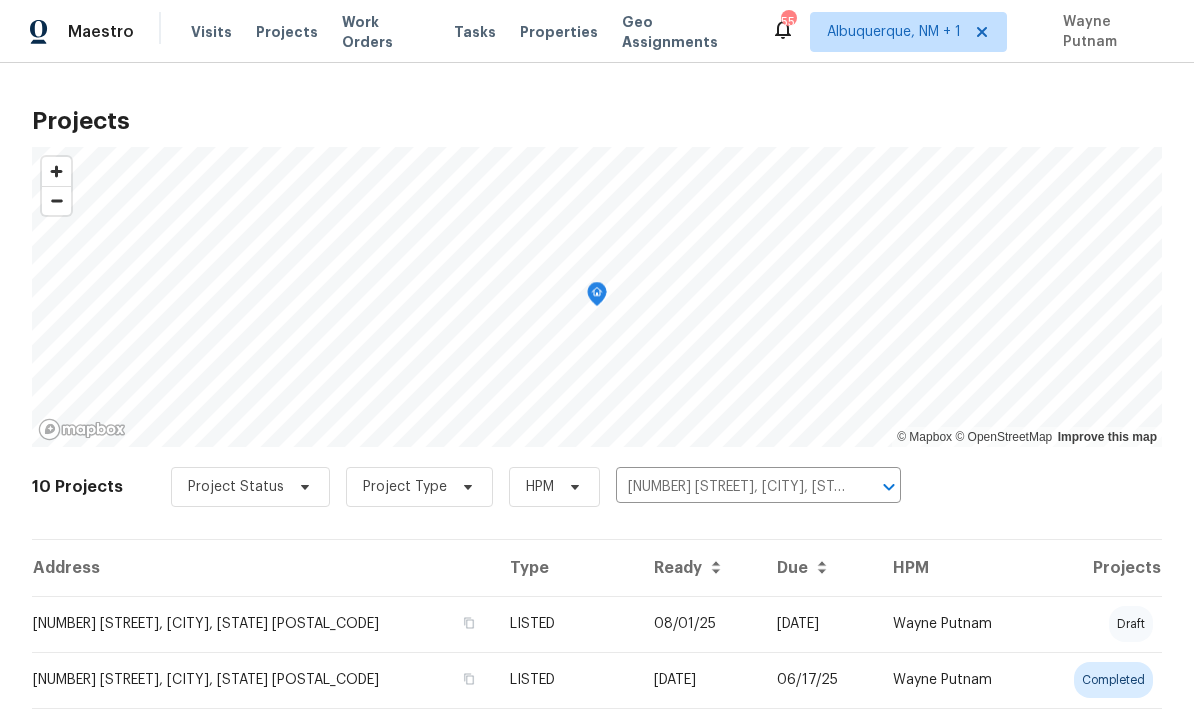 click on "[NUMBER] [STREET], [CITY], [STATE] [POSTAL_CODE]" at bounding box center (263, 624) 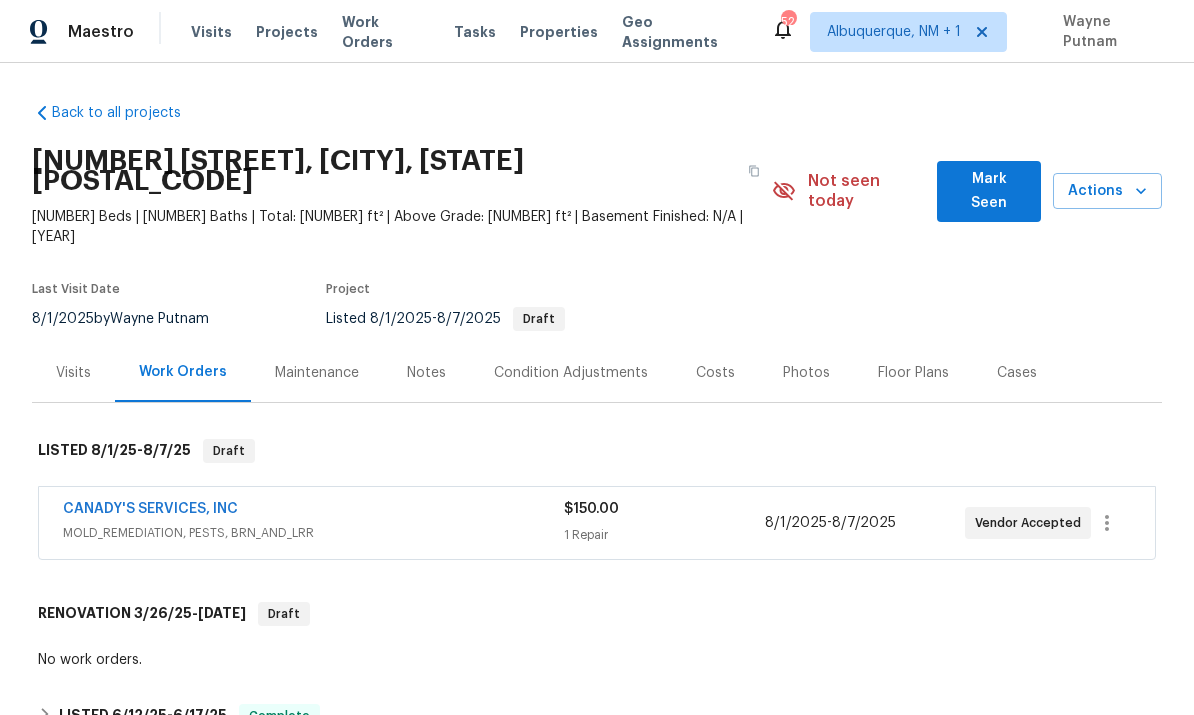 click on "Mark Seen" at bounding box center [989, 191] 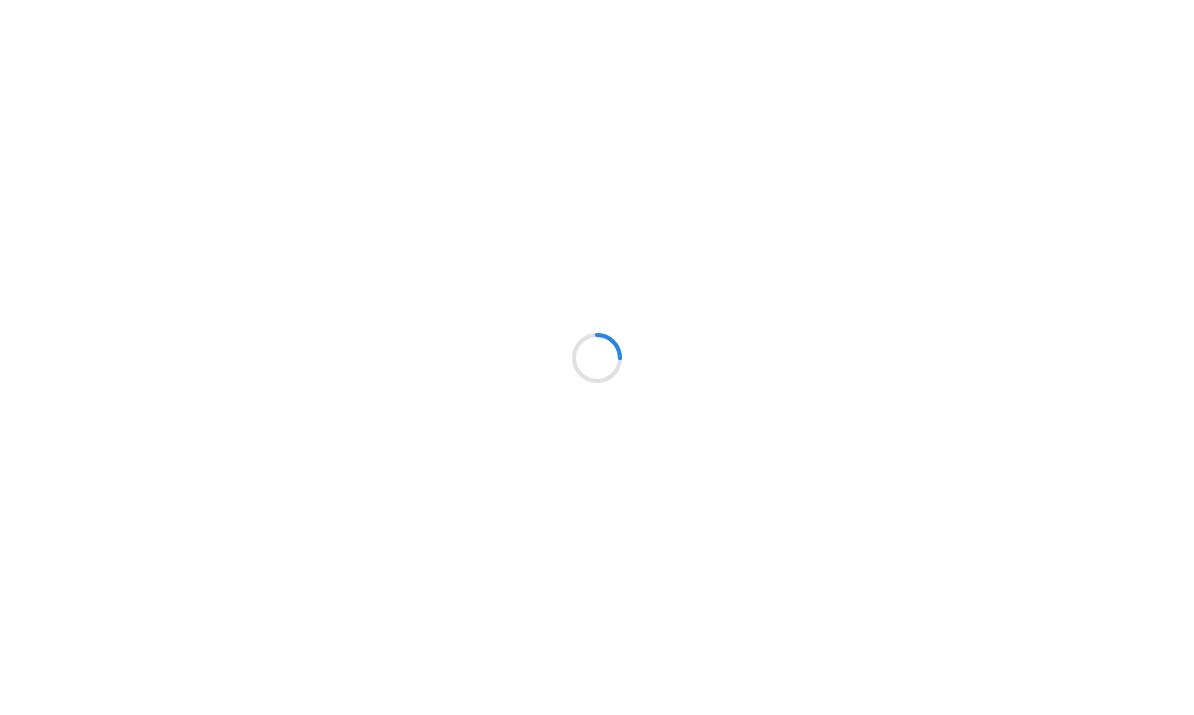scroll, scrollTop: 0, scrollLeft: 0, axis: both 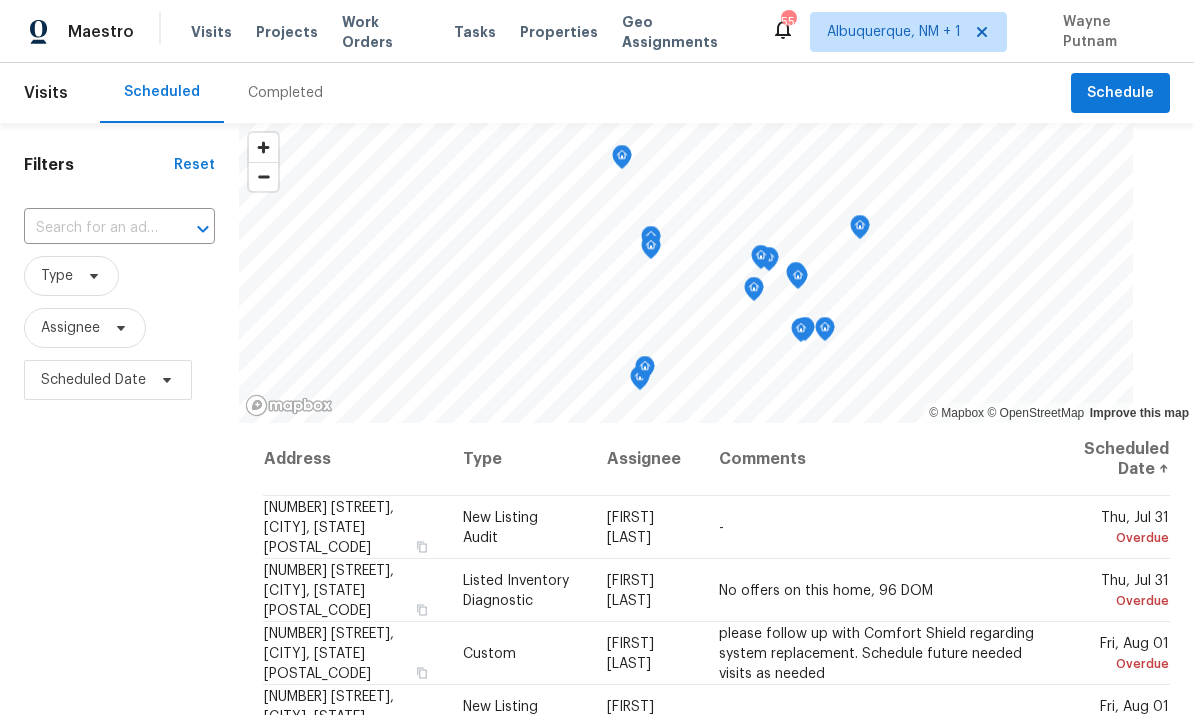 click on "Projects" at bounding box center [287, 32] 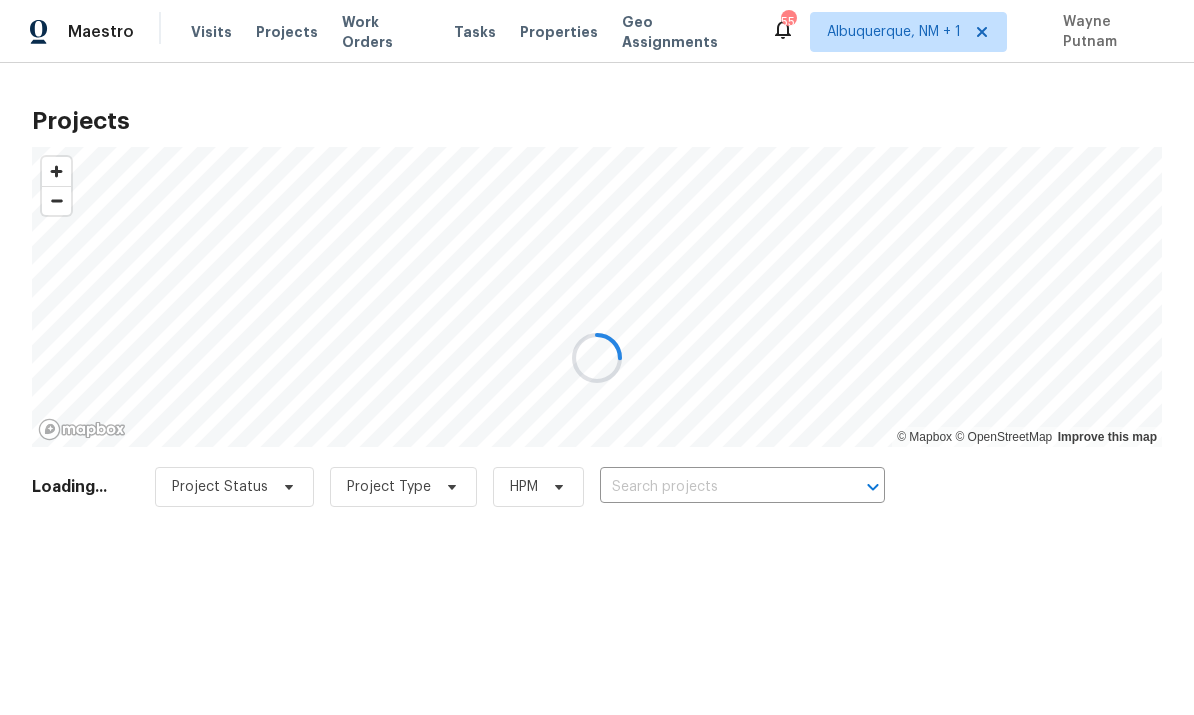 click at bounding box center [597, 357] 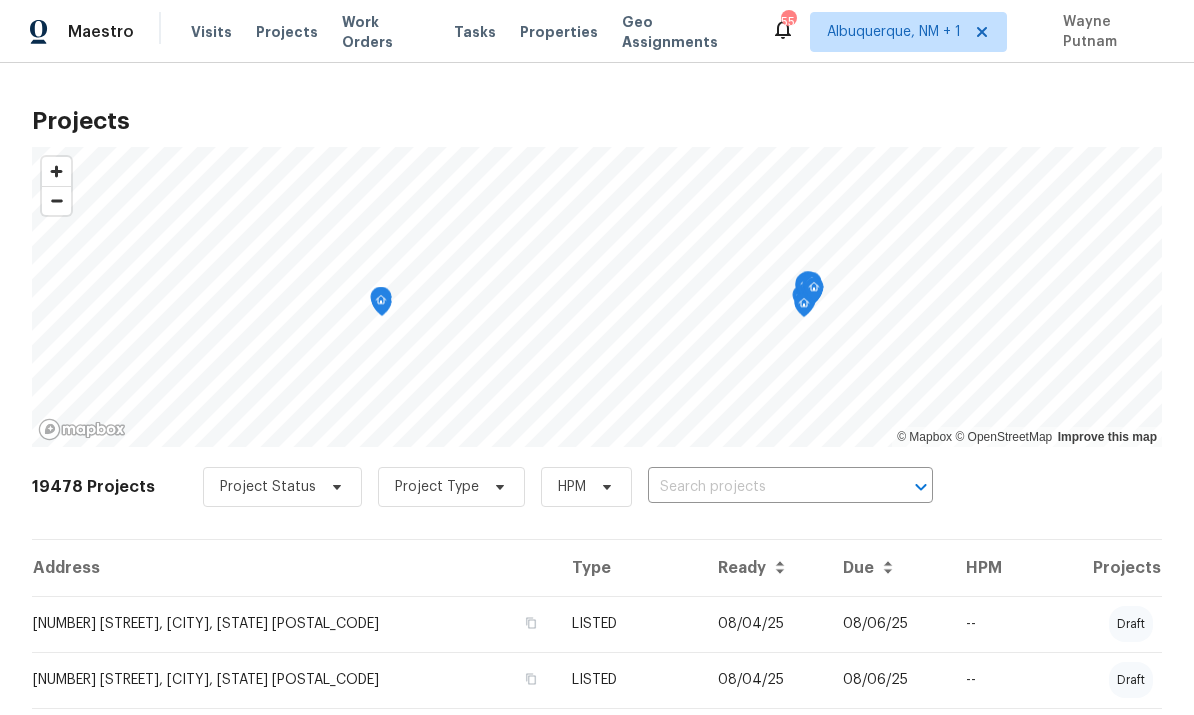 click at bounding box center [762, 487] 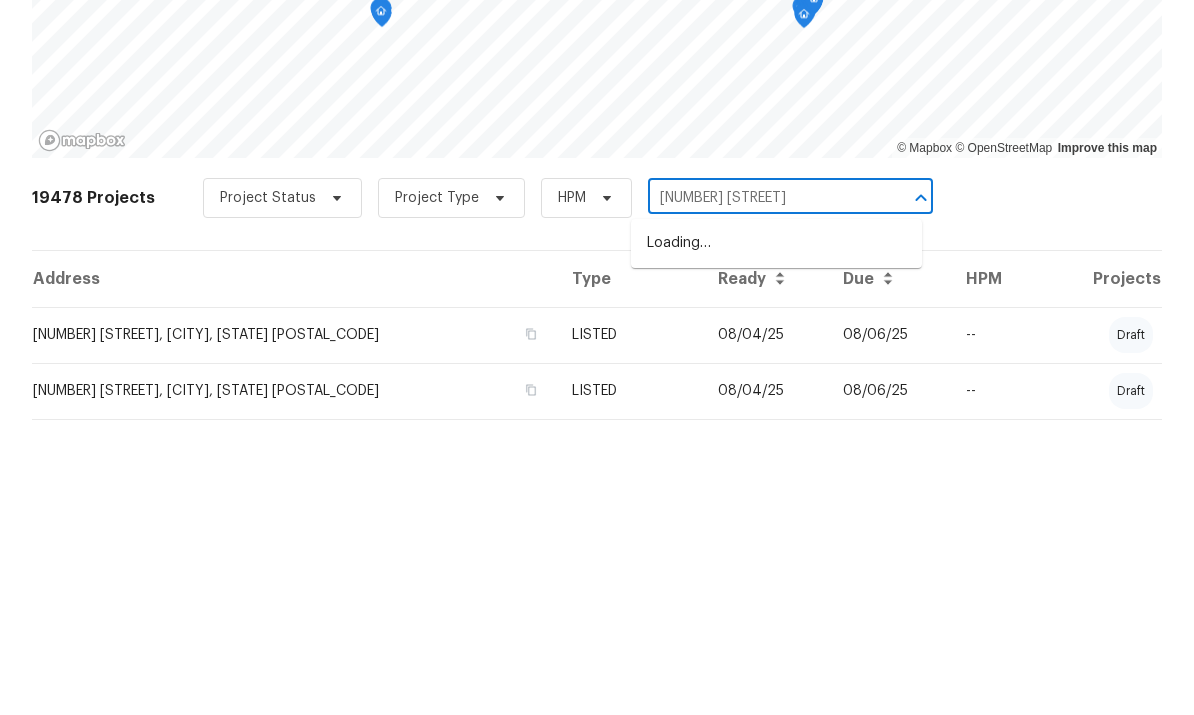 type on "[NUMBER] [STREET]" 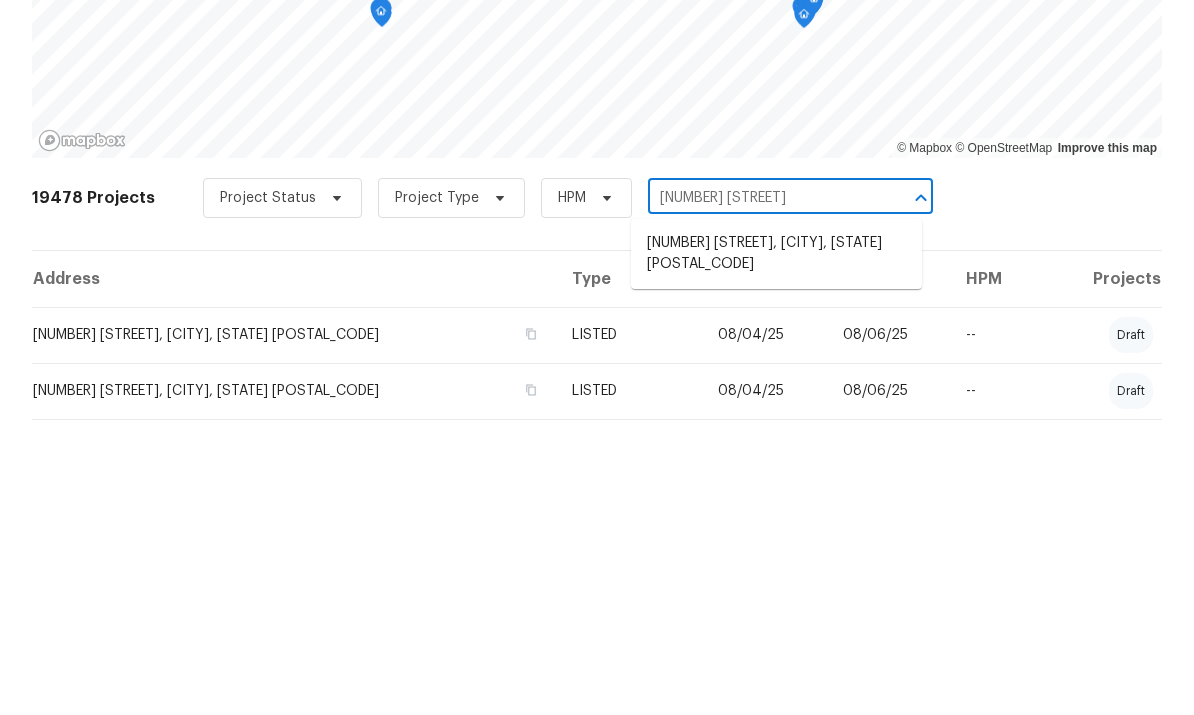 scroll, scrollTop: 75, scrollLeft: 0, axis: vertical 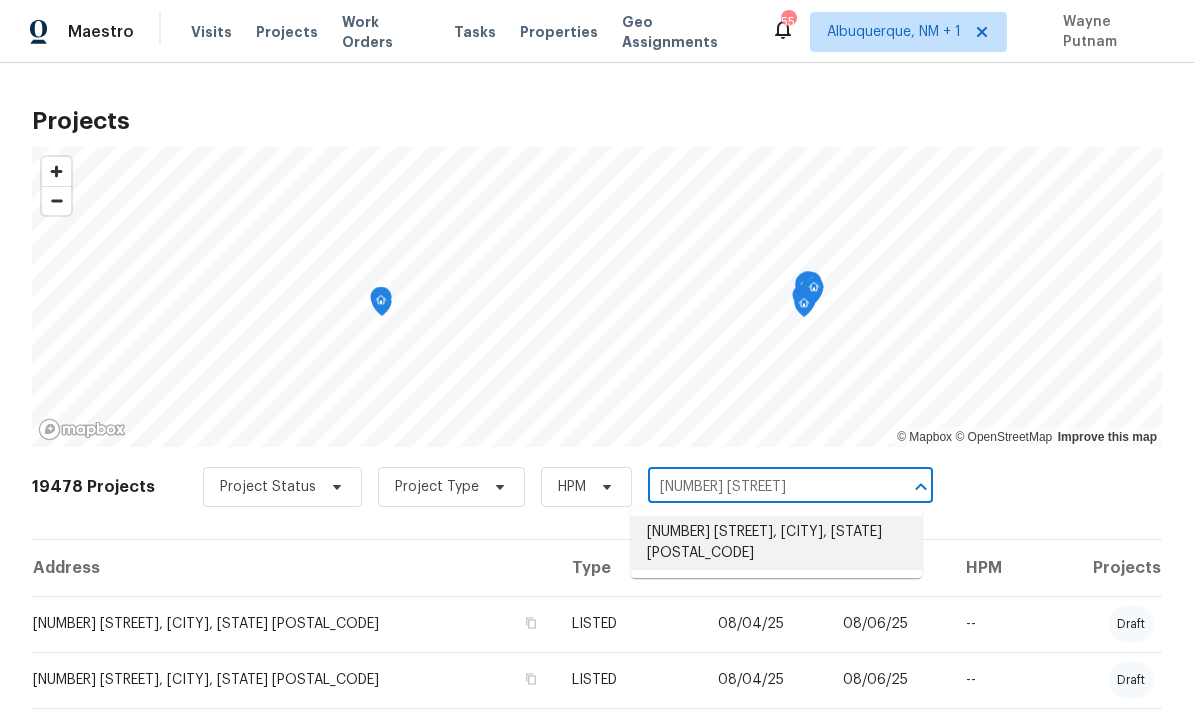 click on "113 Crosswind Dr, Cary, NC 27513" at bounding box center [776, 543] 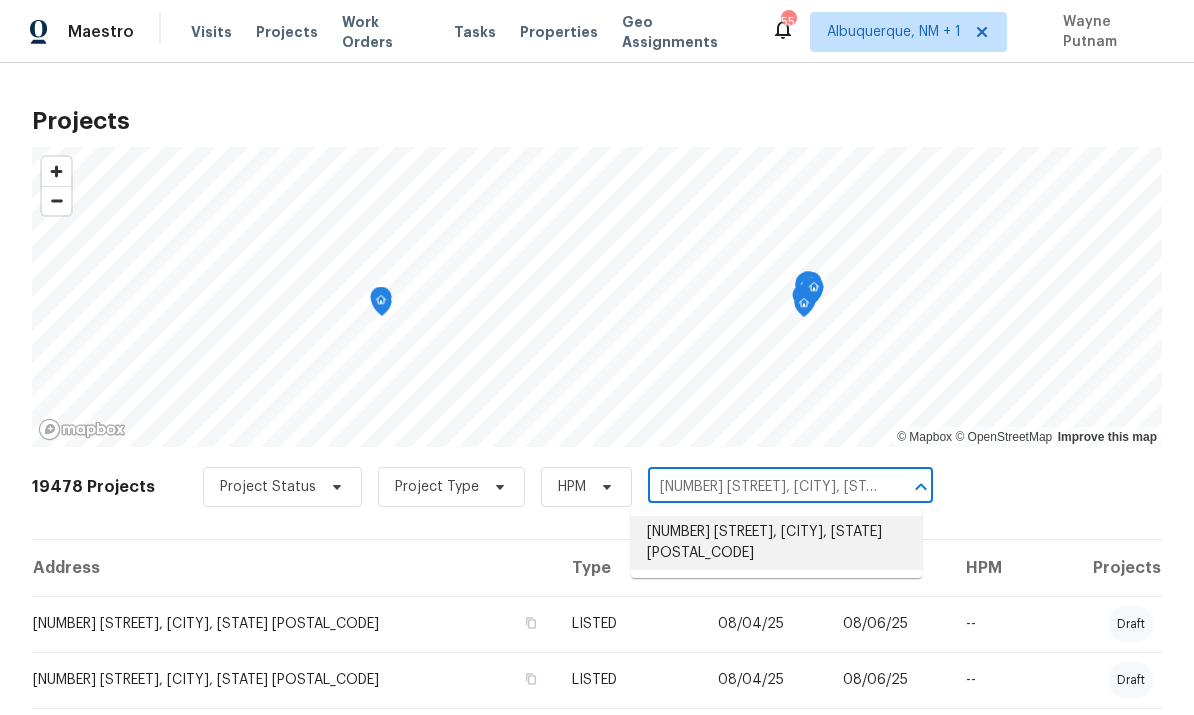 scroll, scrollTop: 0, scrollLeft: 0, axis: both 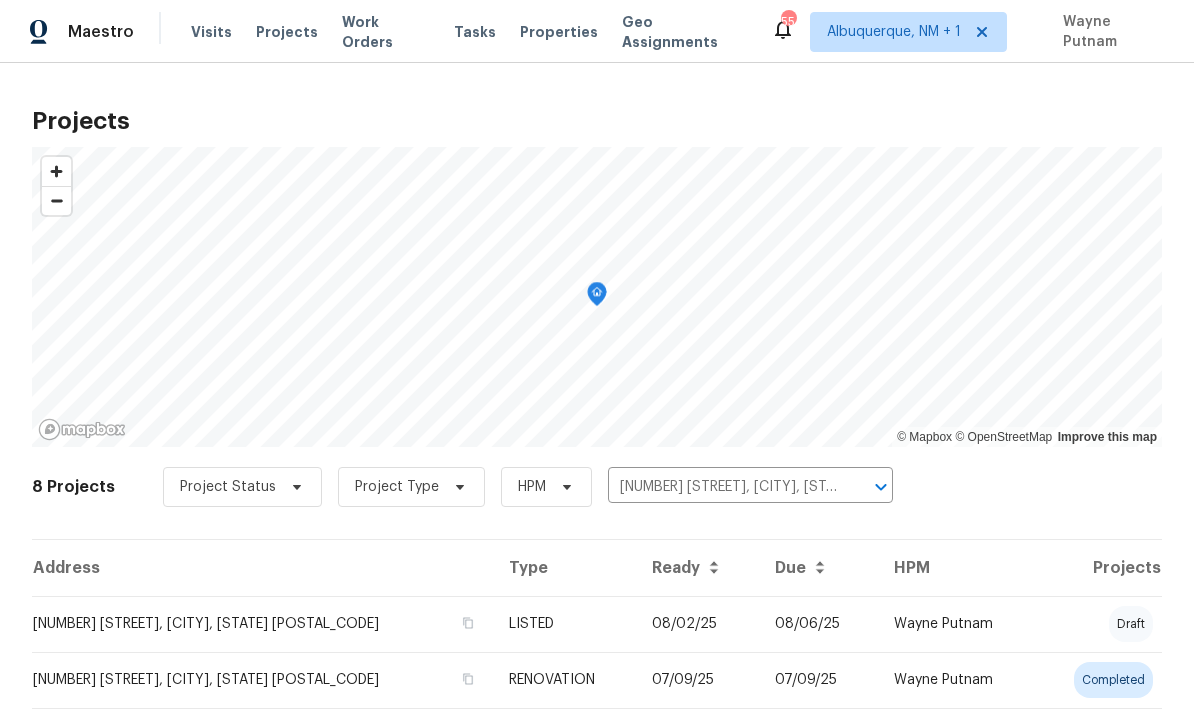 click on "113 Crosswind Dr, Cary, NC 27513" at bounding box center (262, 624) 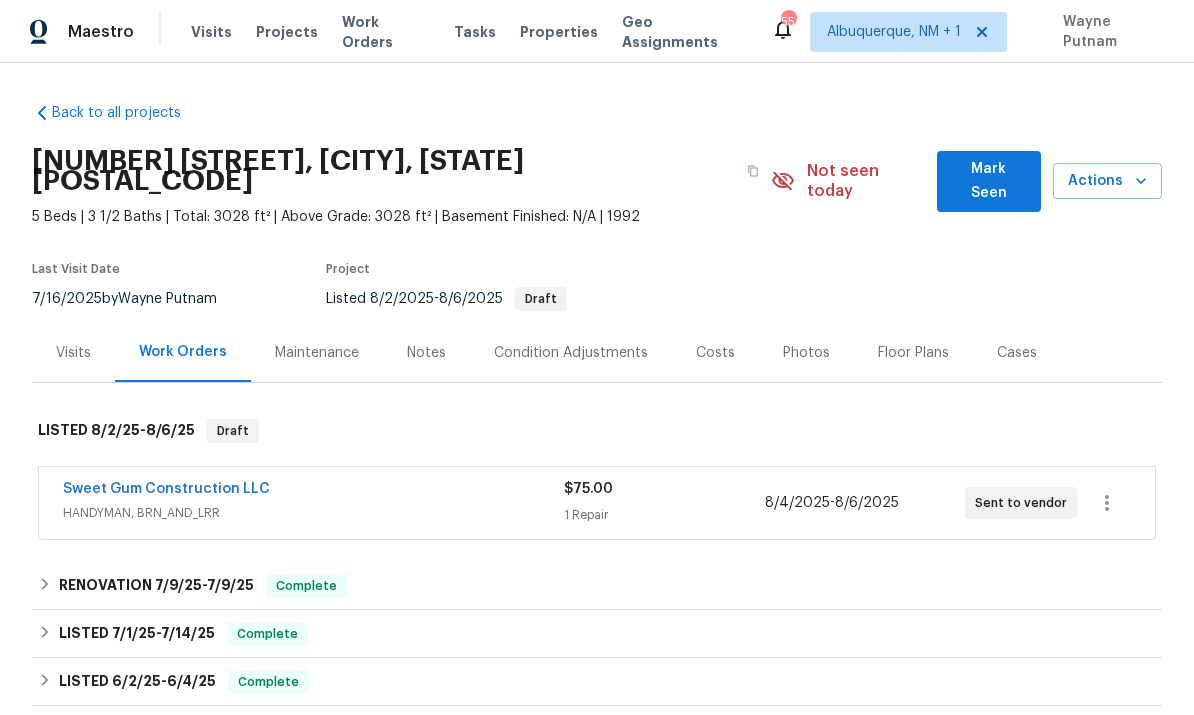 click on "Sweet Gum Construction LLC" at bounding box center (166, 489) 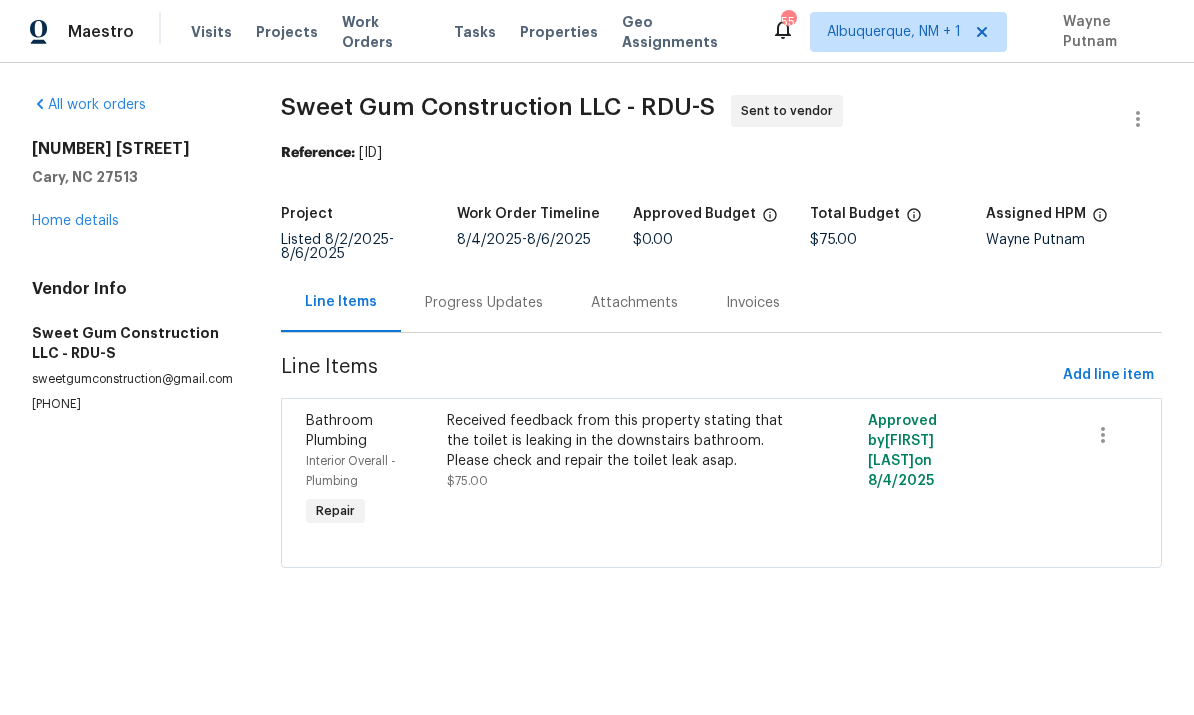 click on "Progress Updates" at bounding box center (484, 303) 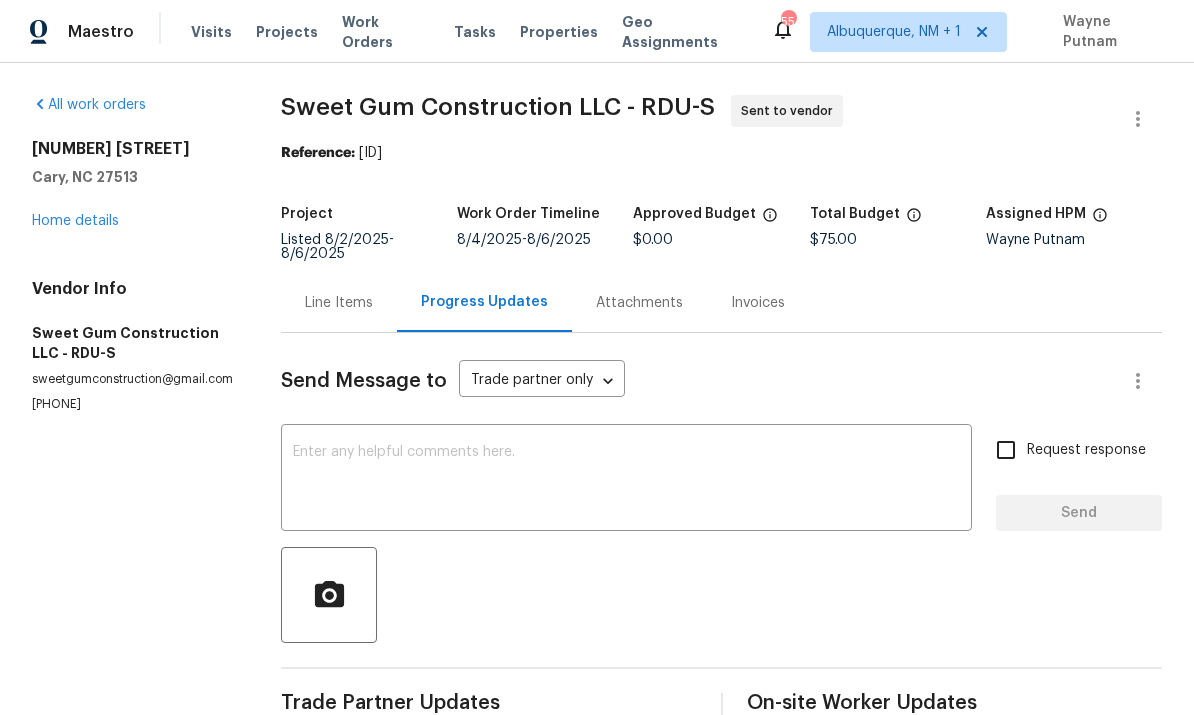 scroll, scrollTop: 0, scrollLeft: 0, axis: both 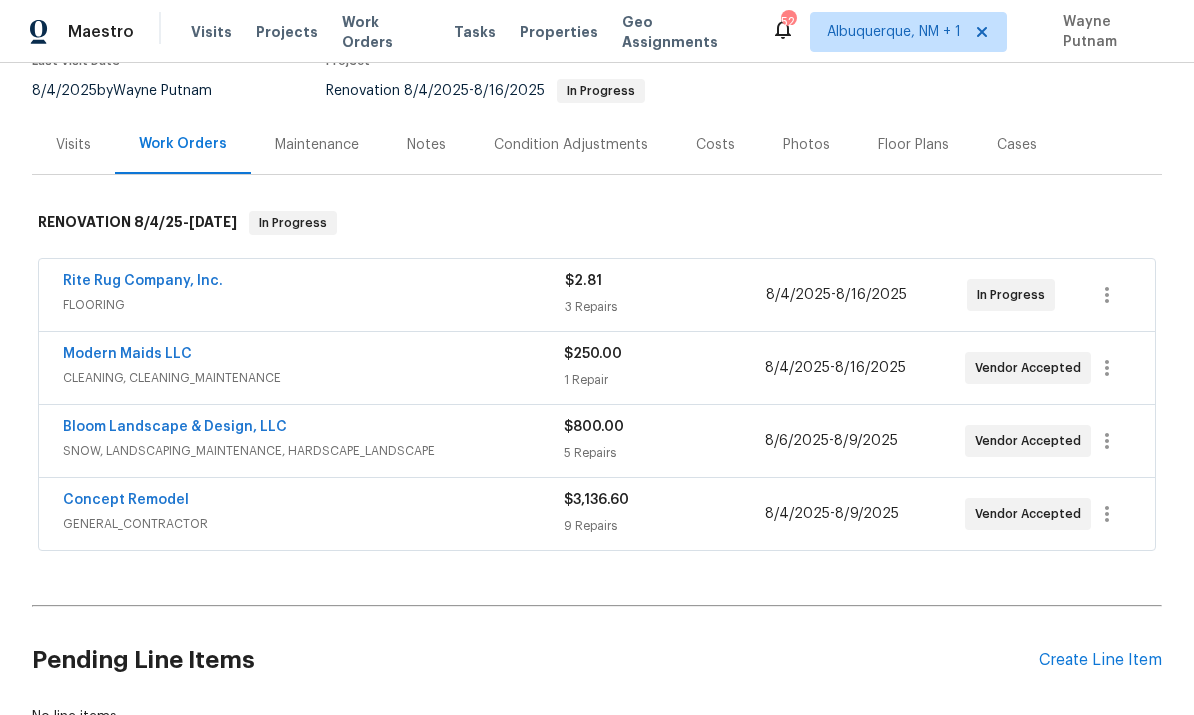 click on "Concept Remodel" at bounding box center (126, 500) 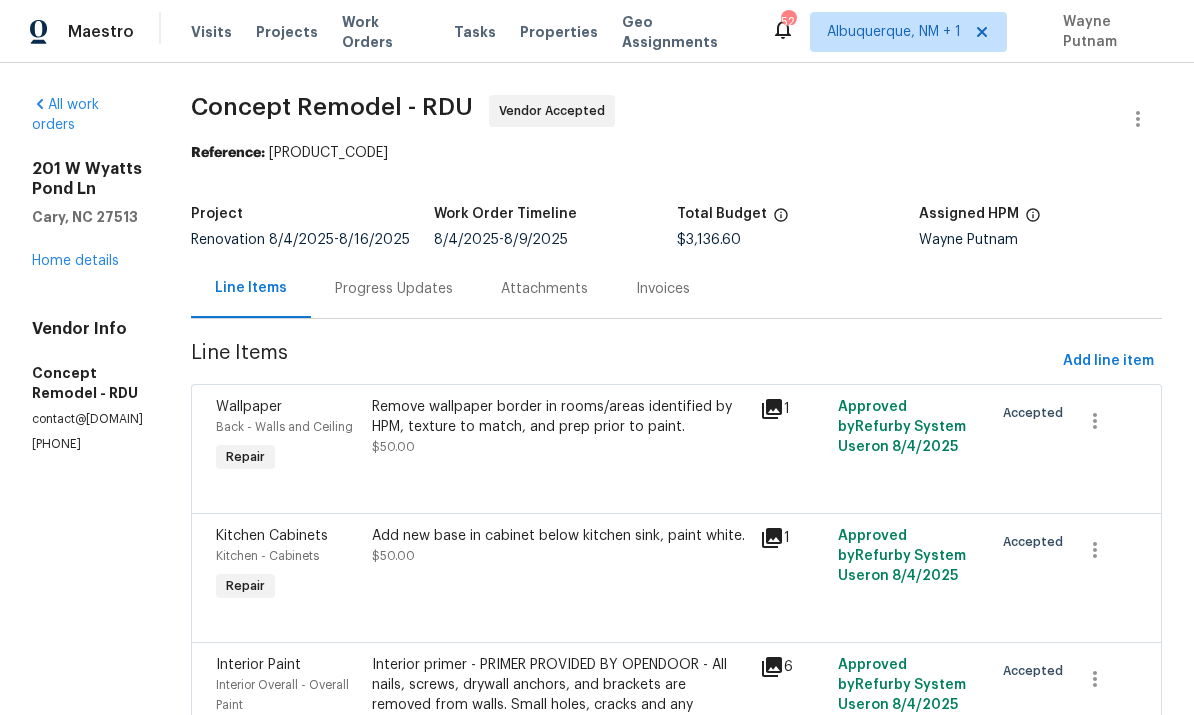 click on "Progress Updates" at bounding box center (394, 289) 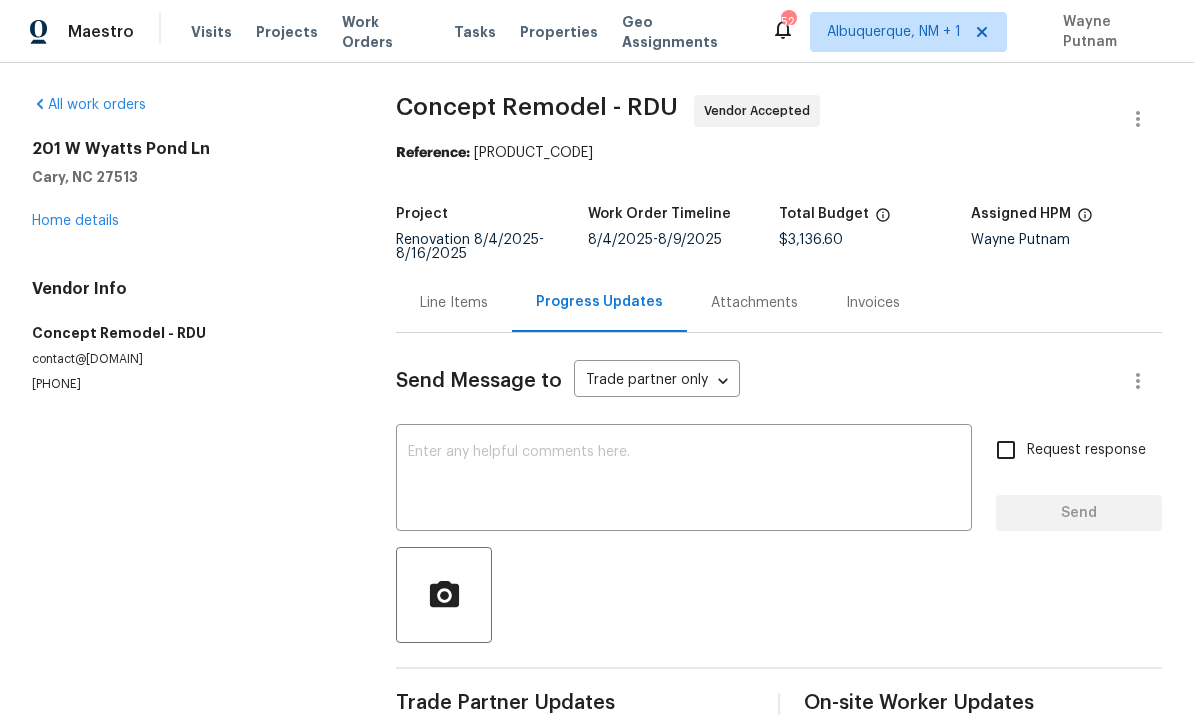 click at bounding box center [684, 480] 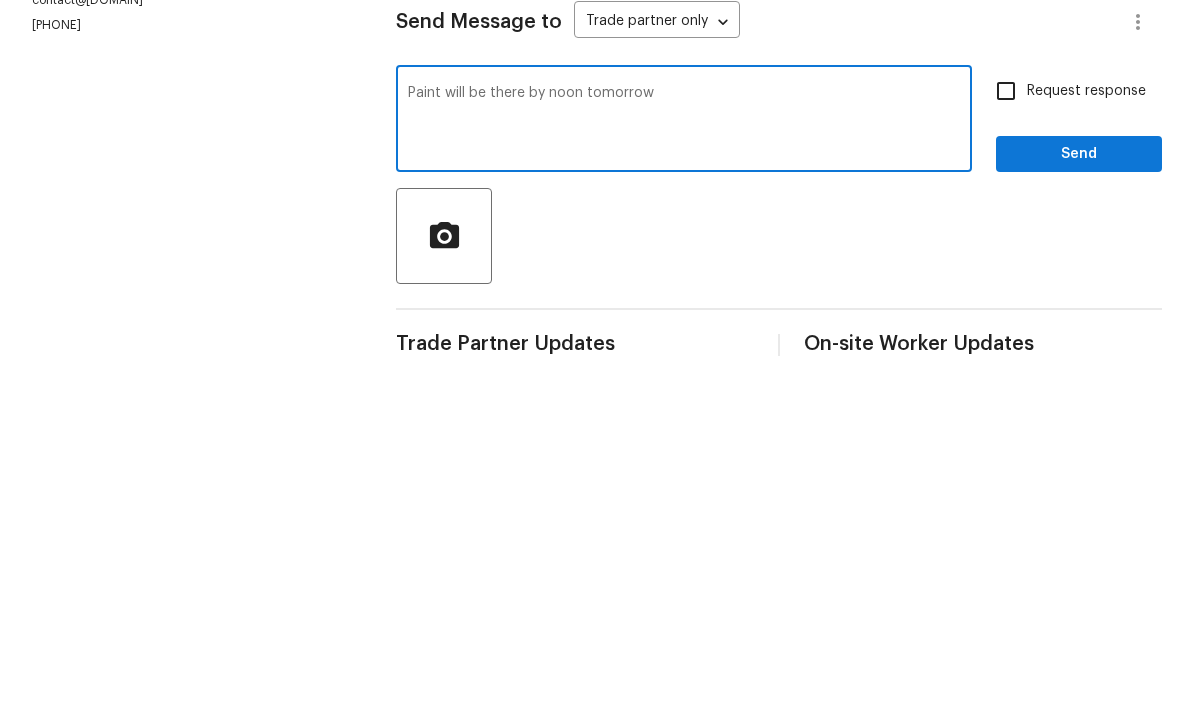 click on "Paint will be ther by noon tomorrow" at bounding box center (684, 480) 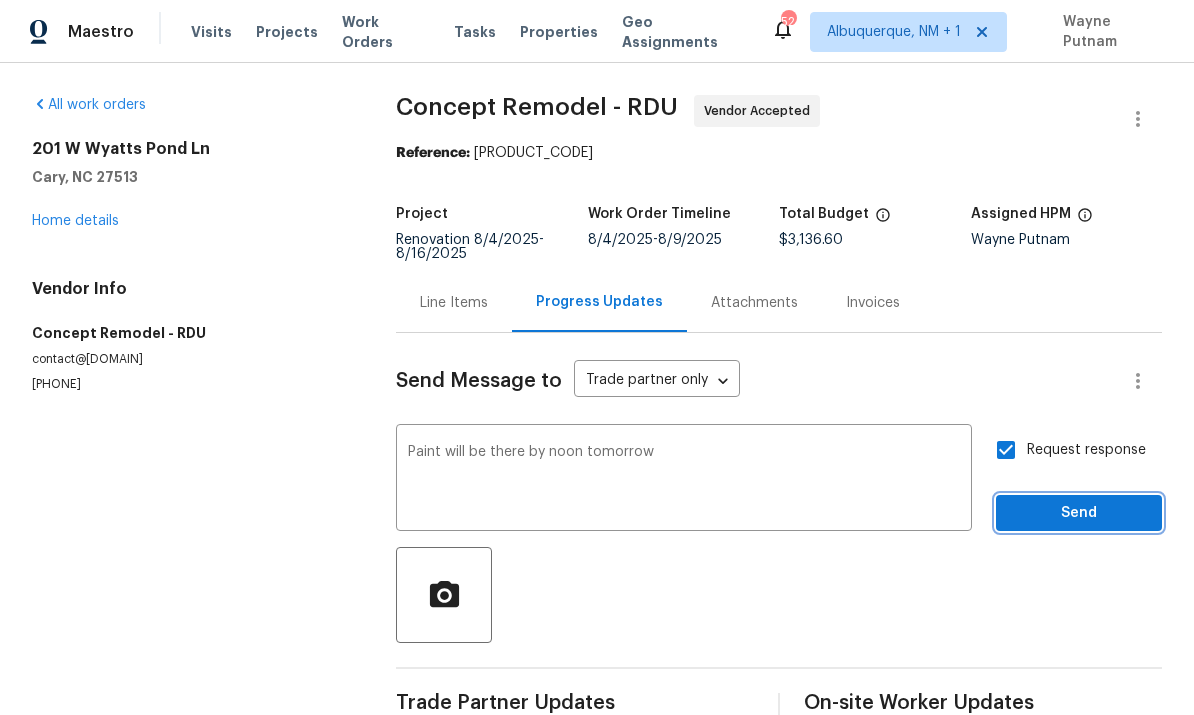 click on "Send" at bounding box center (1079, 513) 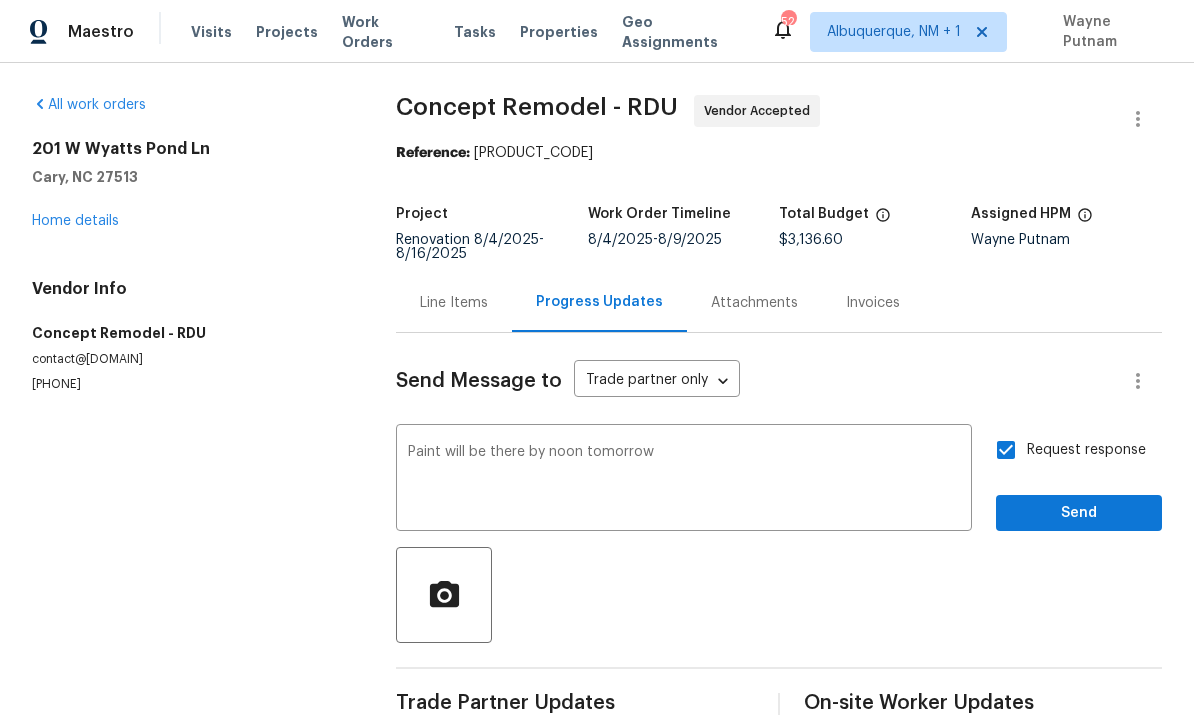 scroll, scrollTop: 47, scrollLeft: 0, axis: vertical 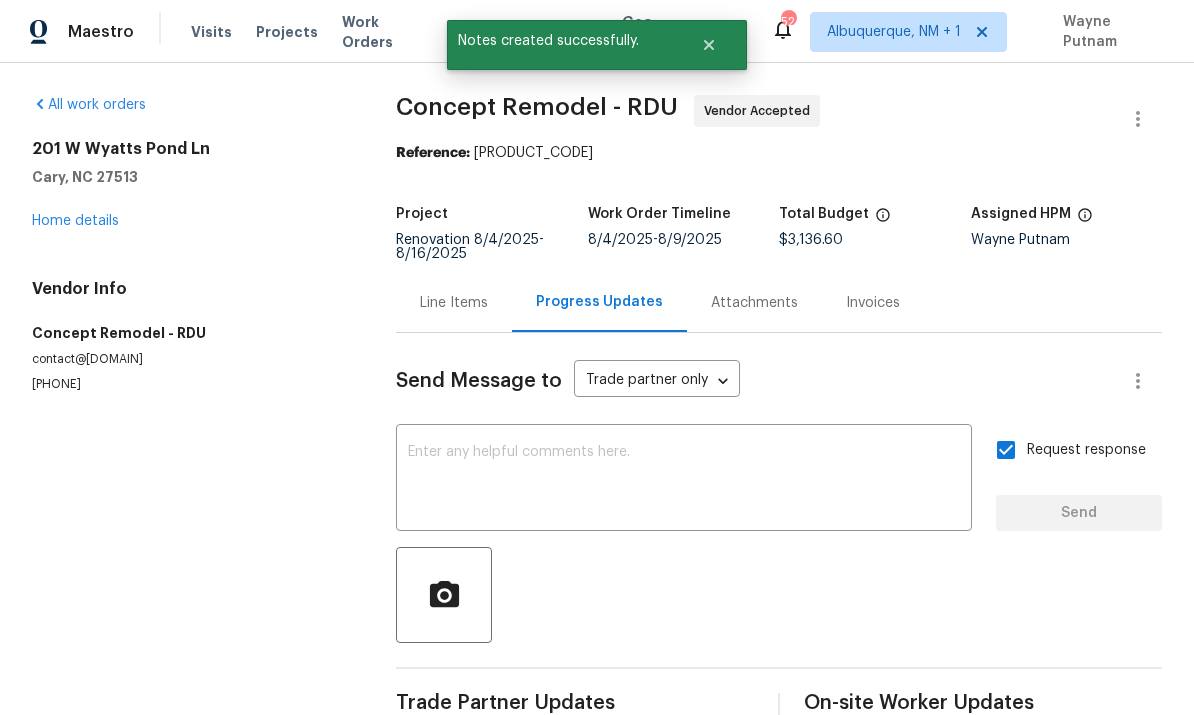 click at bounding box center (684, 480) 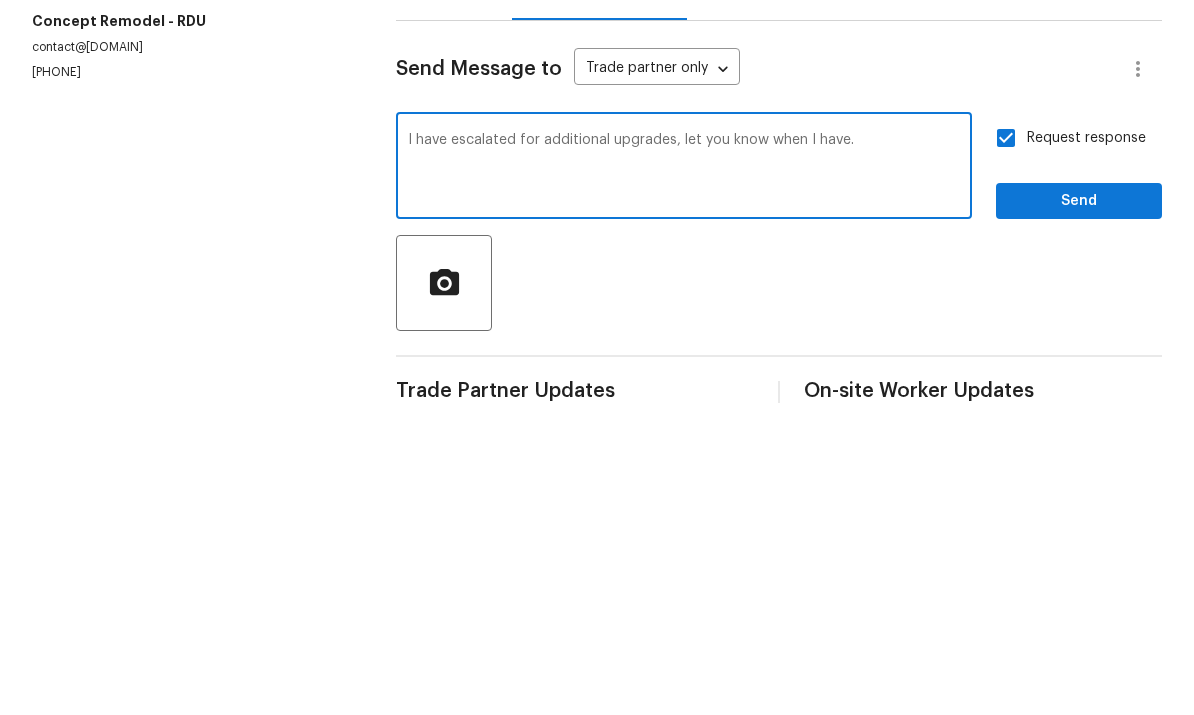 type on "I have escalated for additional upgrades, let you know when I here." 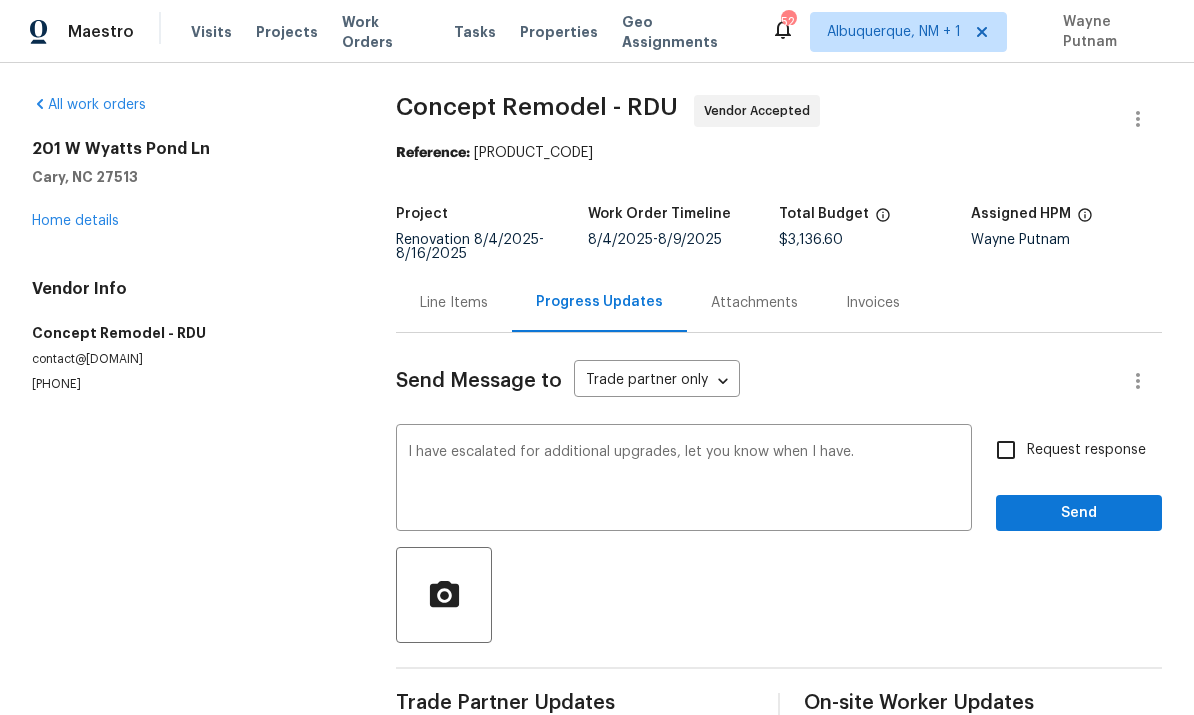 click on "I have escalated for additional upgrades, let you know when I here." at bounding box center (684, 480) 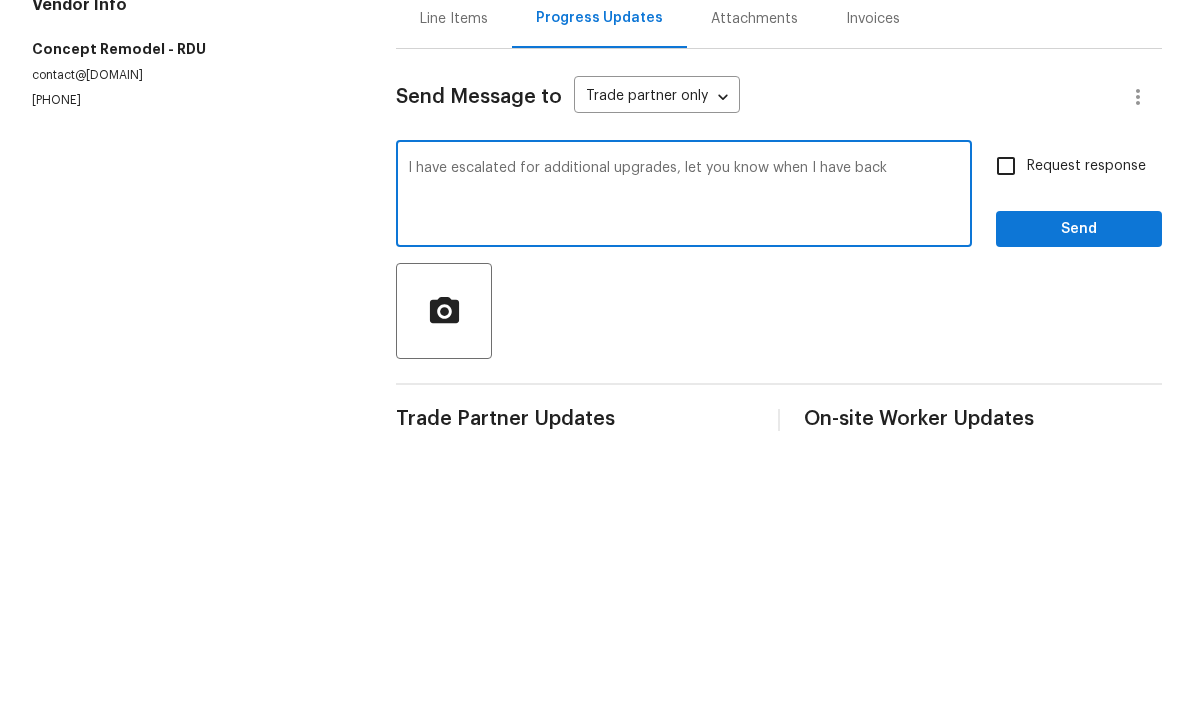 type on "I have escalated for additional upgrades, let you know when I here back" 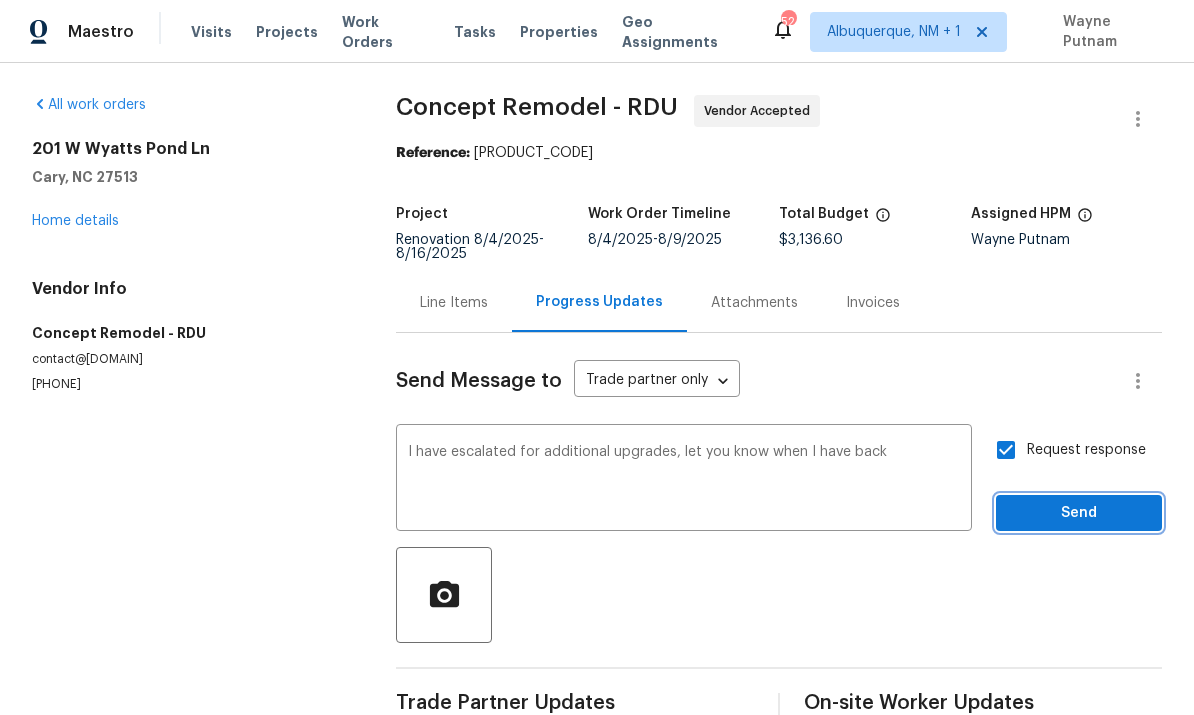 click on "Send" at bounding box center (1079, 513) 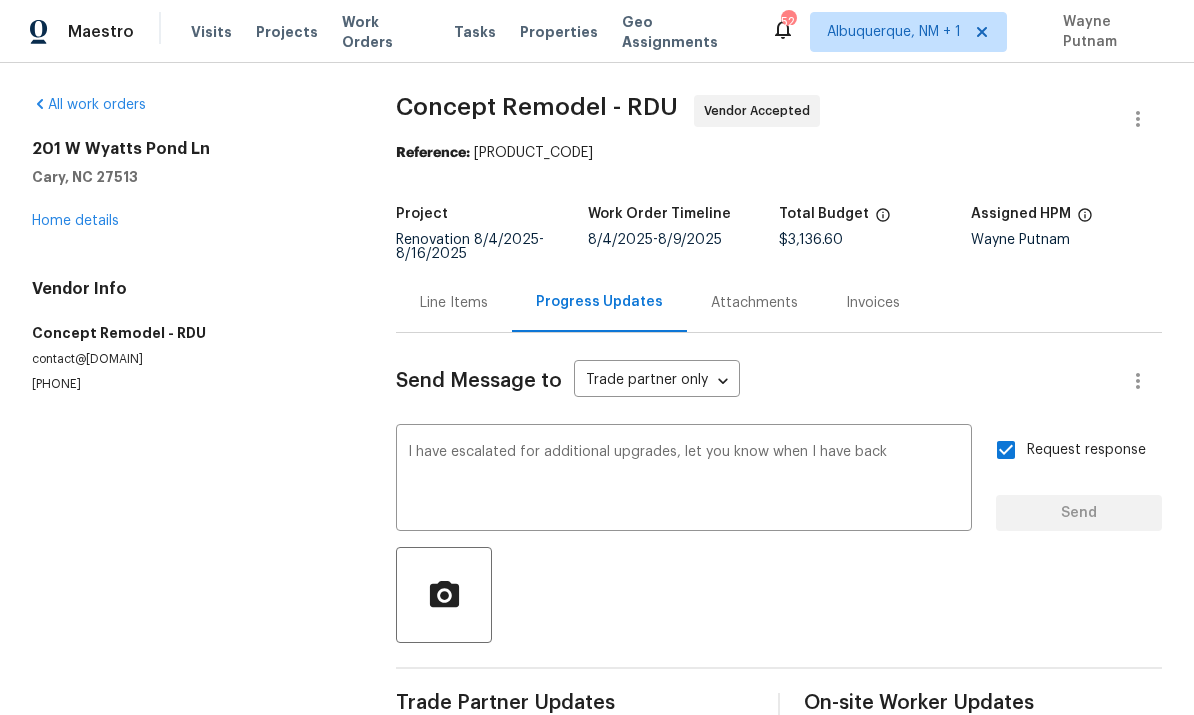 scroll, scrollTop: 47, scrollLeft: 0, axis: vertical 